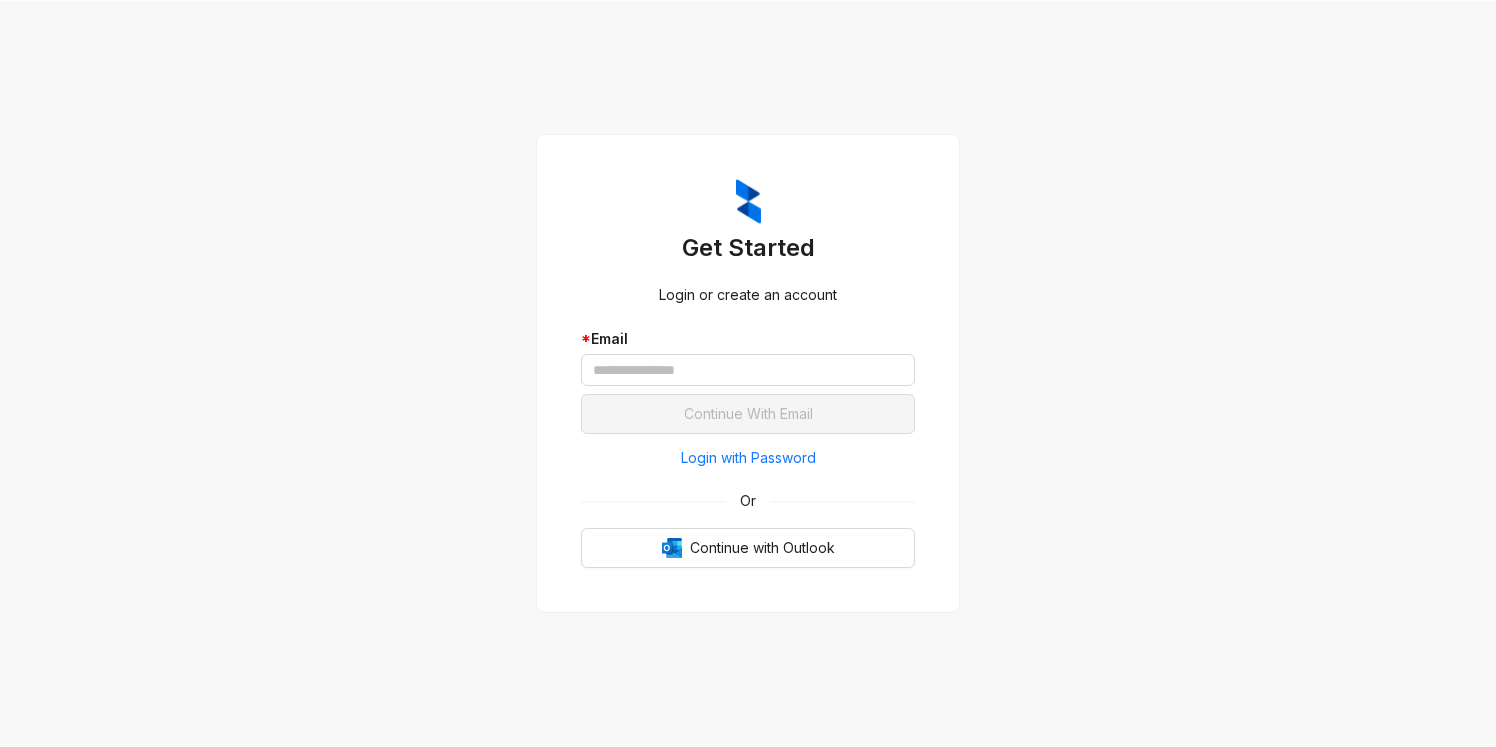 scroll, scrollTop: 0, scrollLeft: 0, axis: both 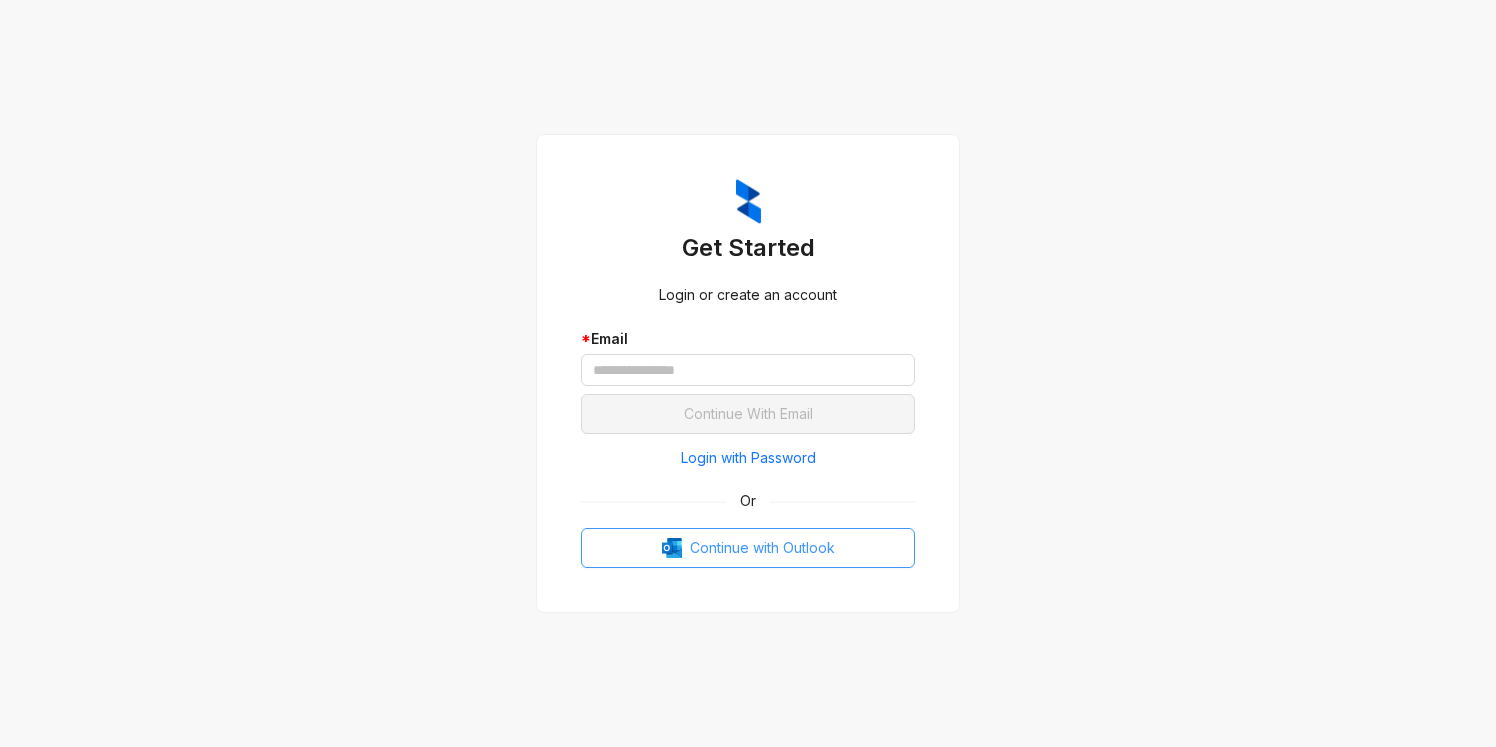 click on "Continue with Outlook" at bounding box center (748, 548) 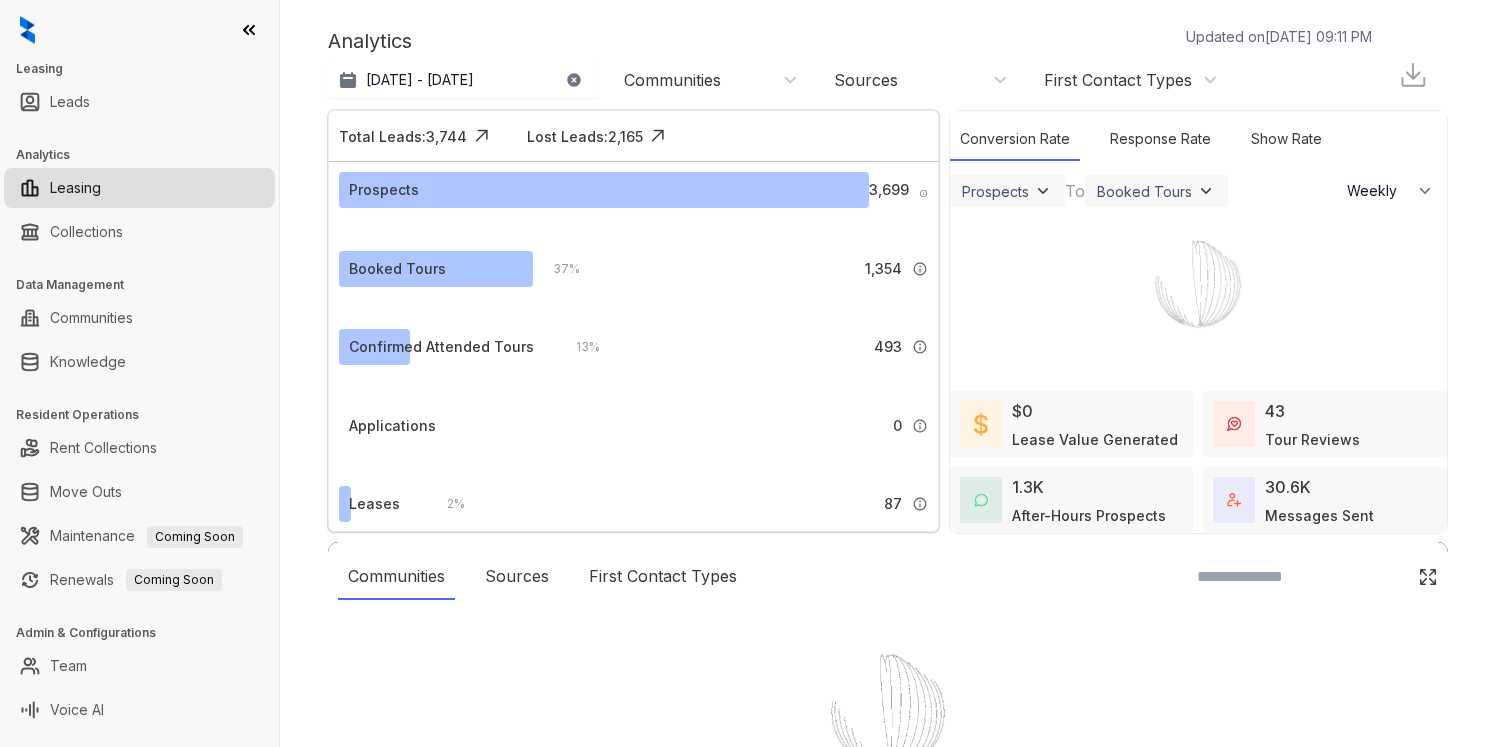 select on "******" 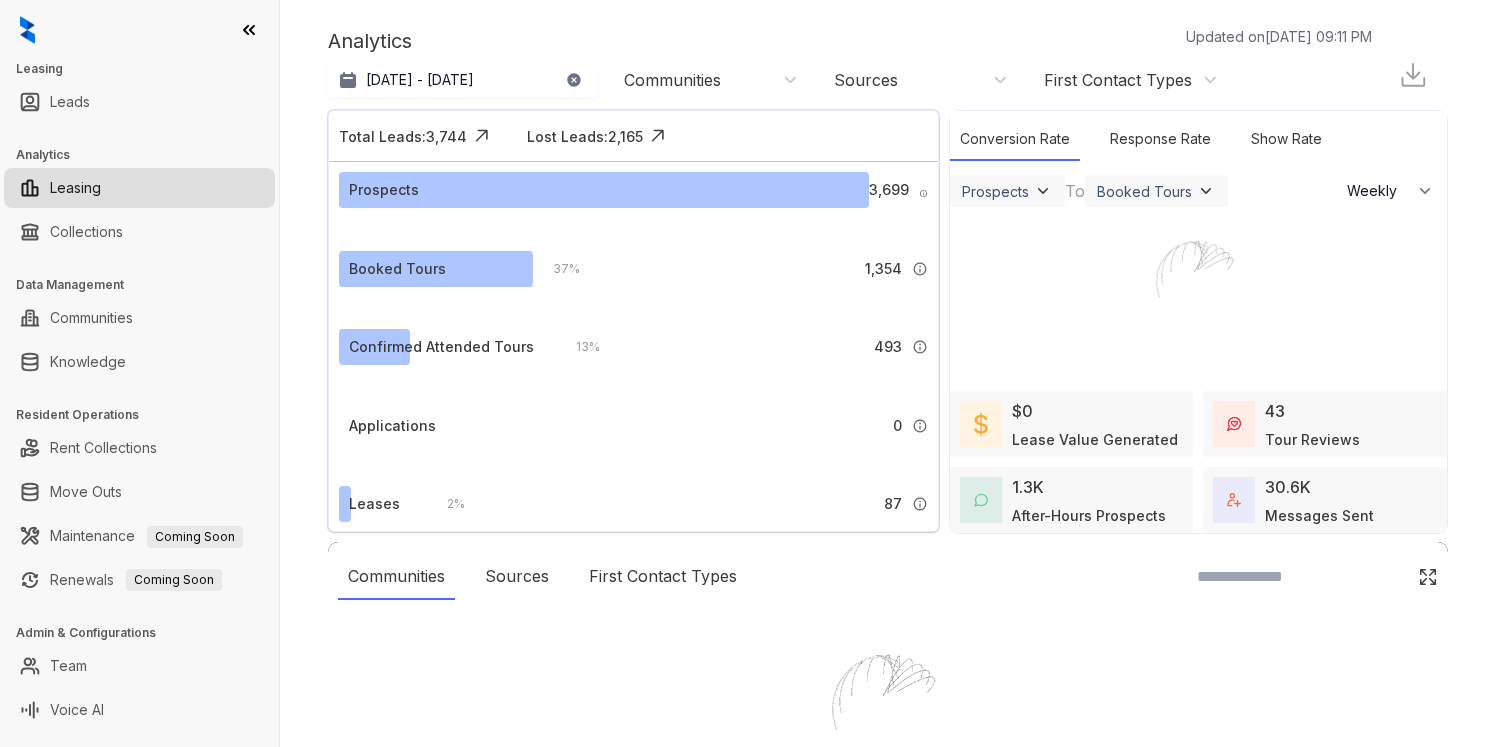 scroll, scrollTop: 0, scrollLeft: 0, axis: both 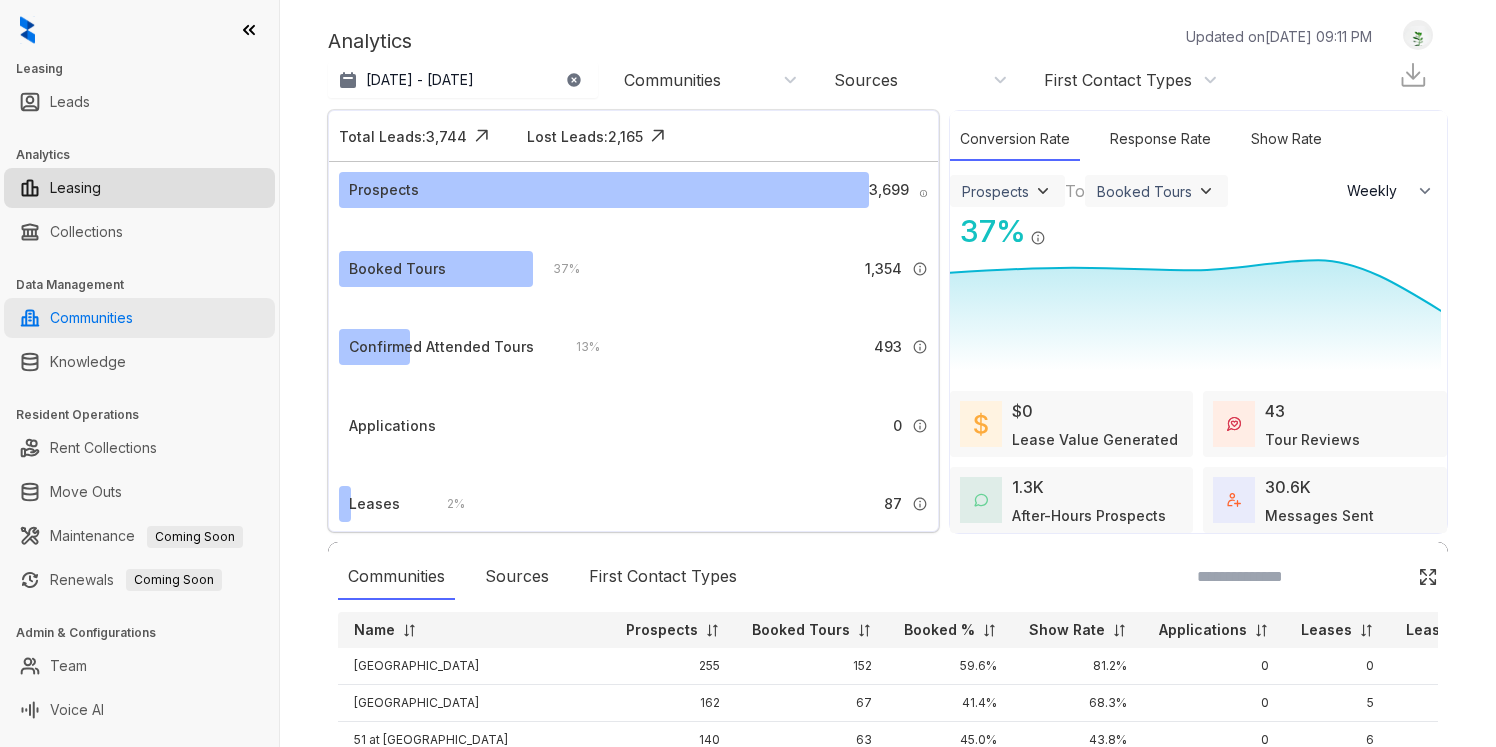click on "Communities" at bounding box center [91, 318] 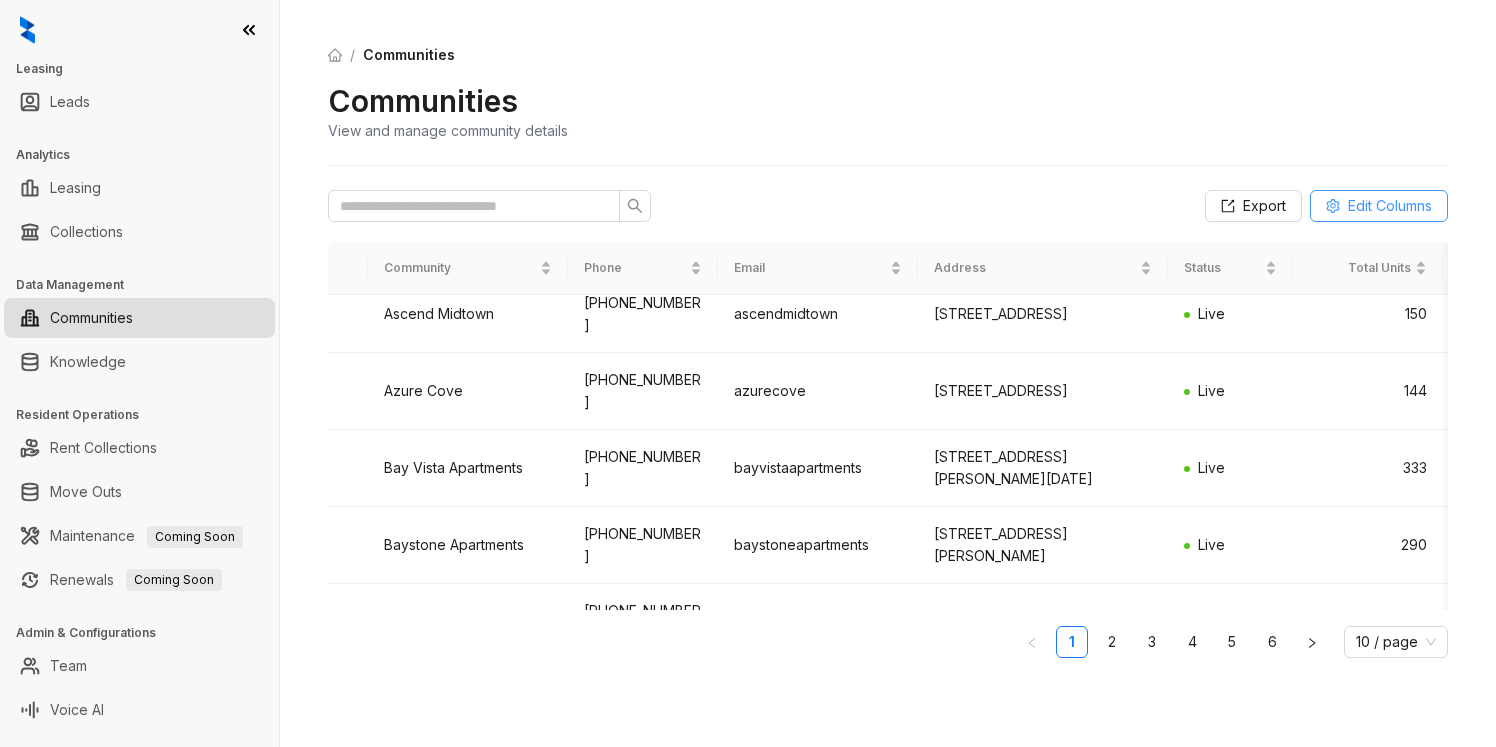 scroll, scrollTop: 470, scrollLeft: 0, axis: vertical 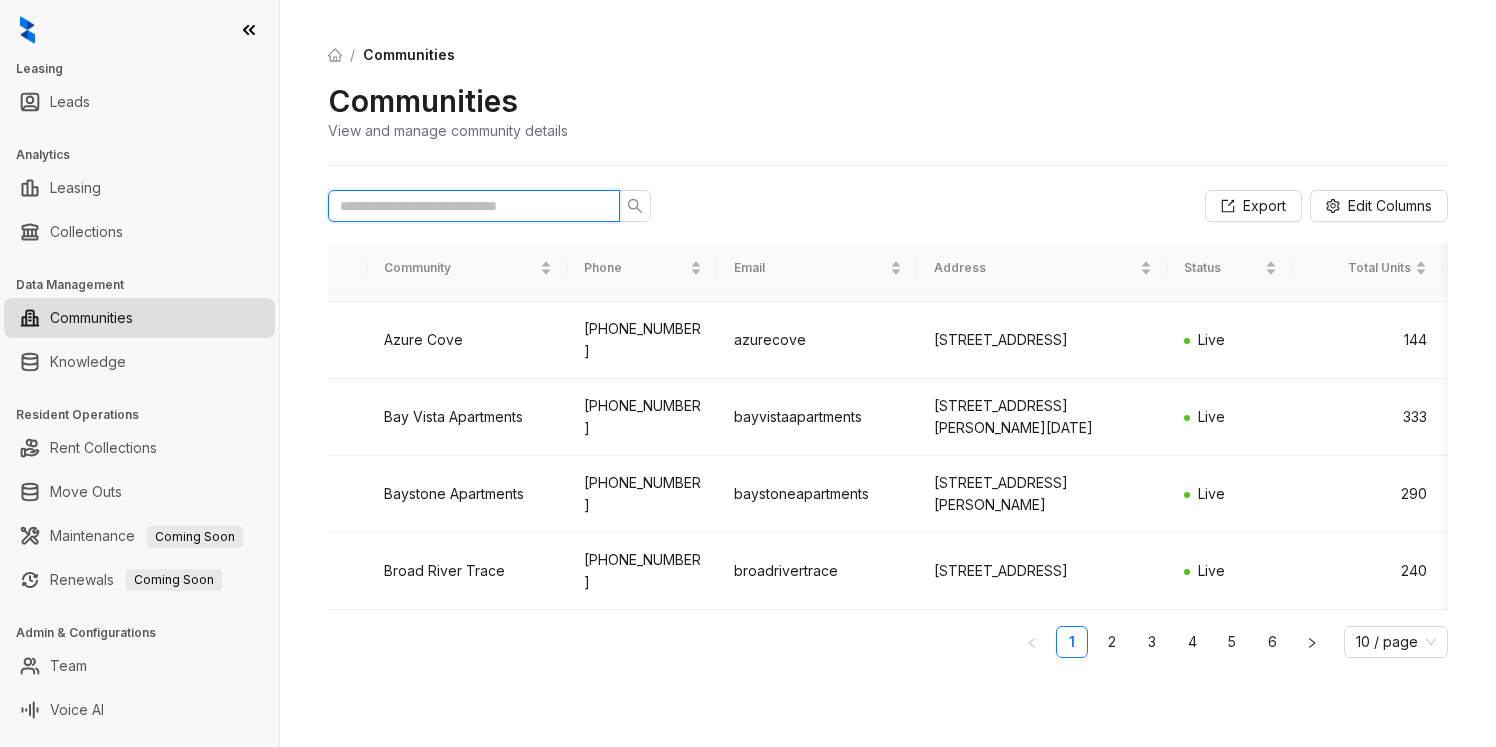 click at bounding box center [466, 206] 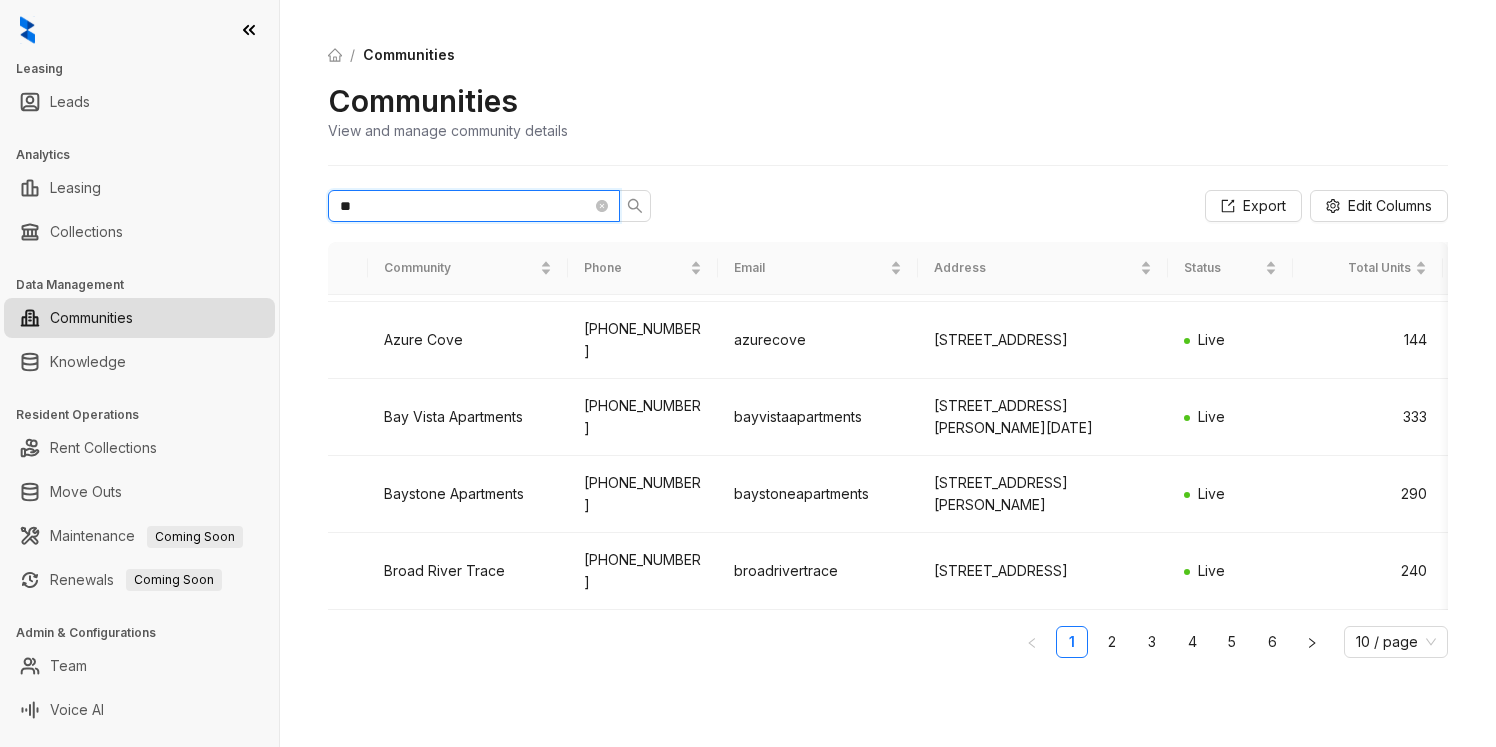 scroll, scrollTop: 0, scrollLeft: 0, axis: both 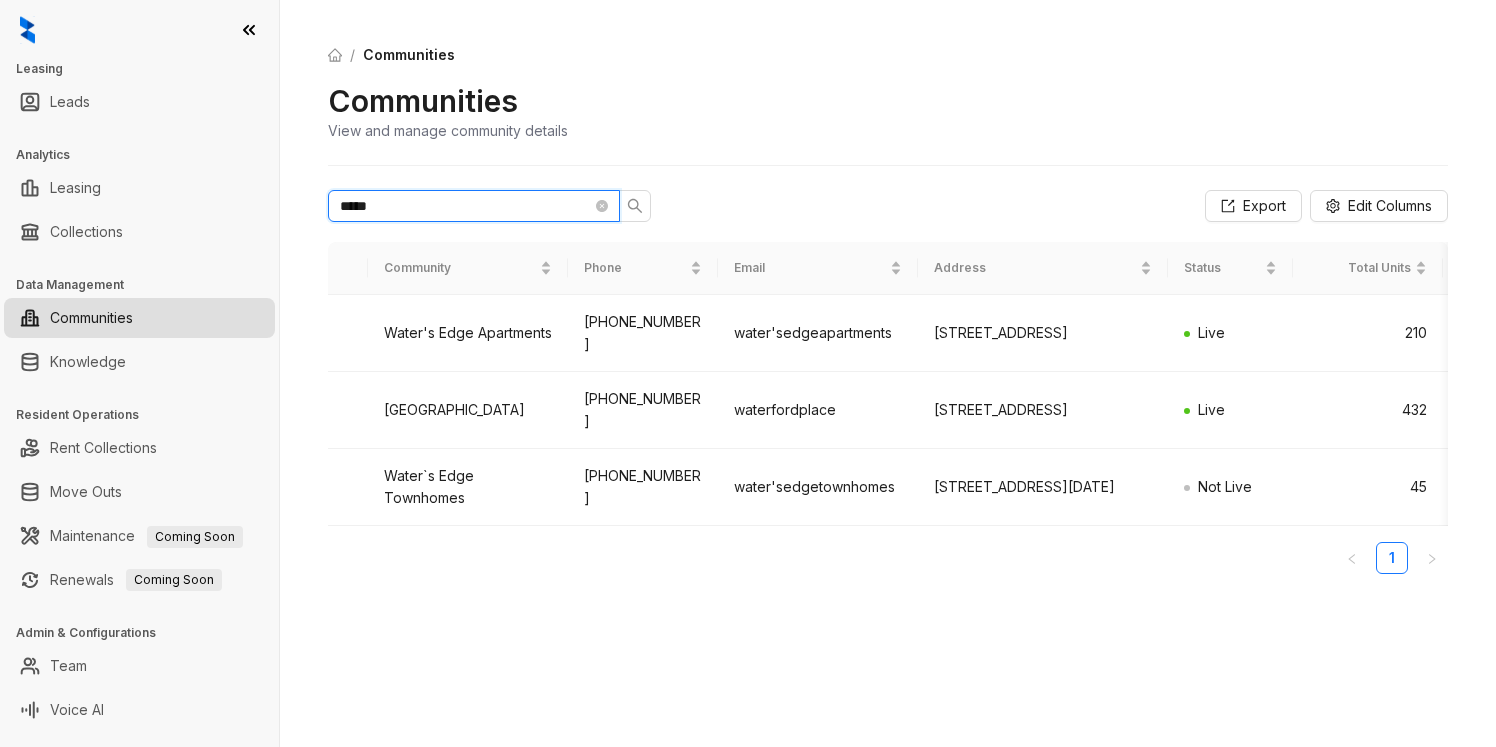 type on "*****" 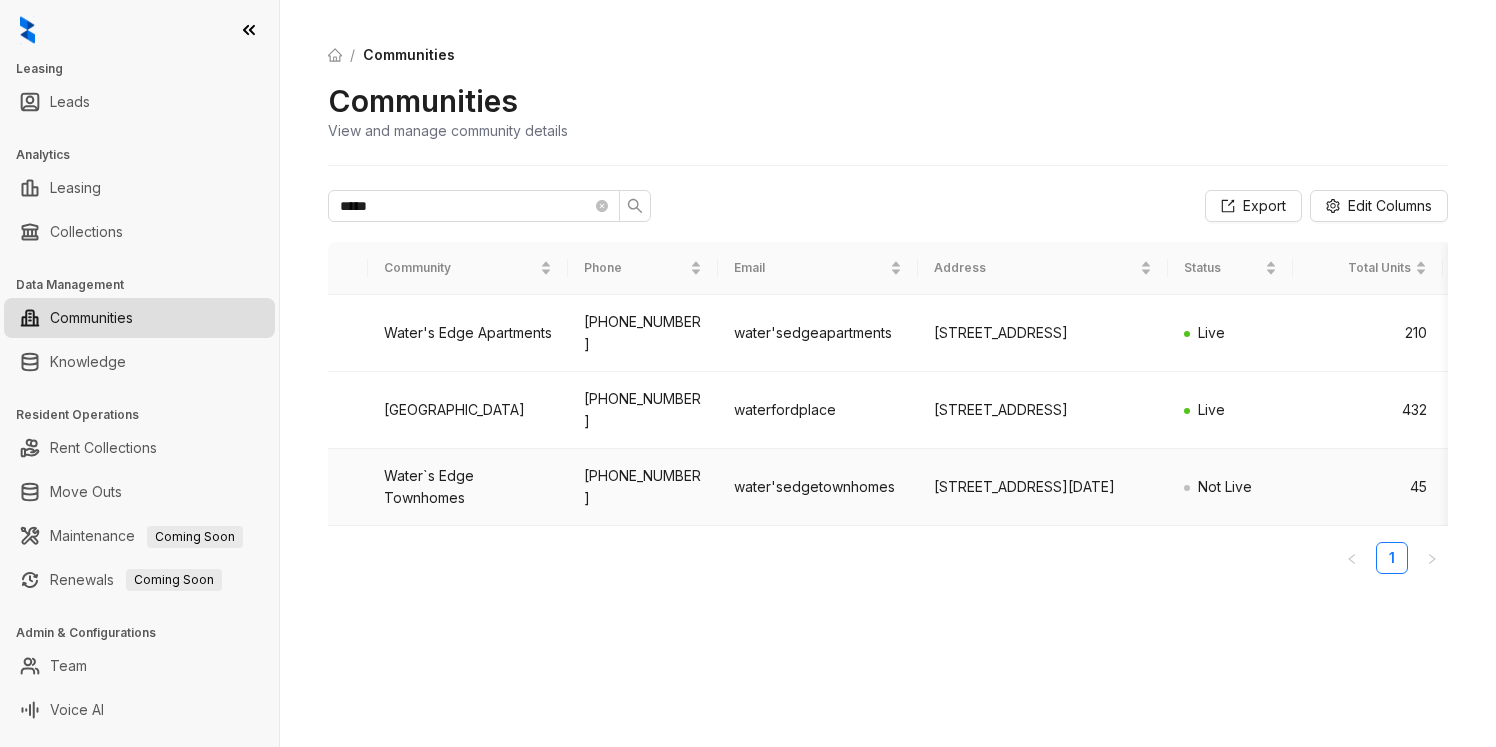 click on "Water`s Edge Townhomes" at bounding box center [468, 487] 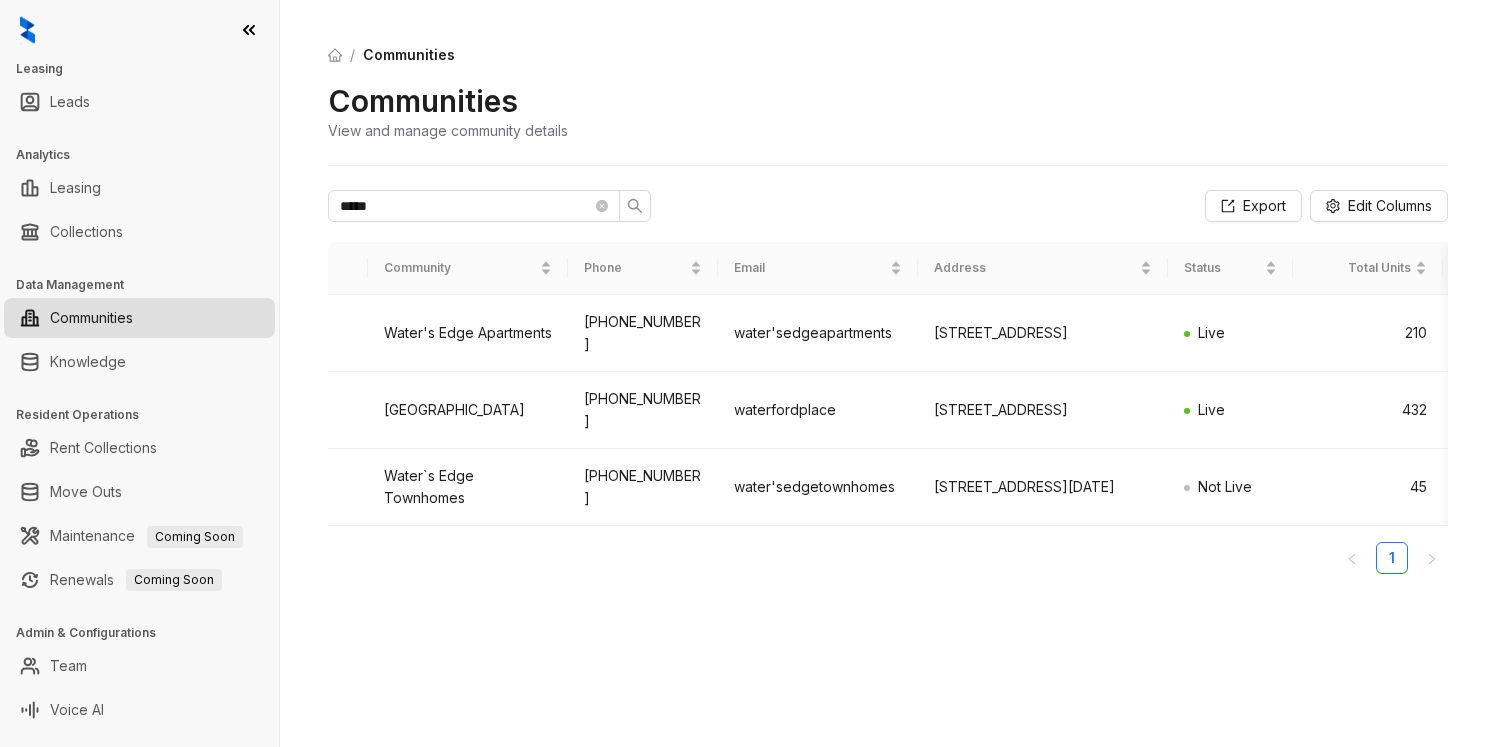 scroll, scrollTop: 0, scrollLeft: 119, axis: horizontal 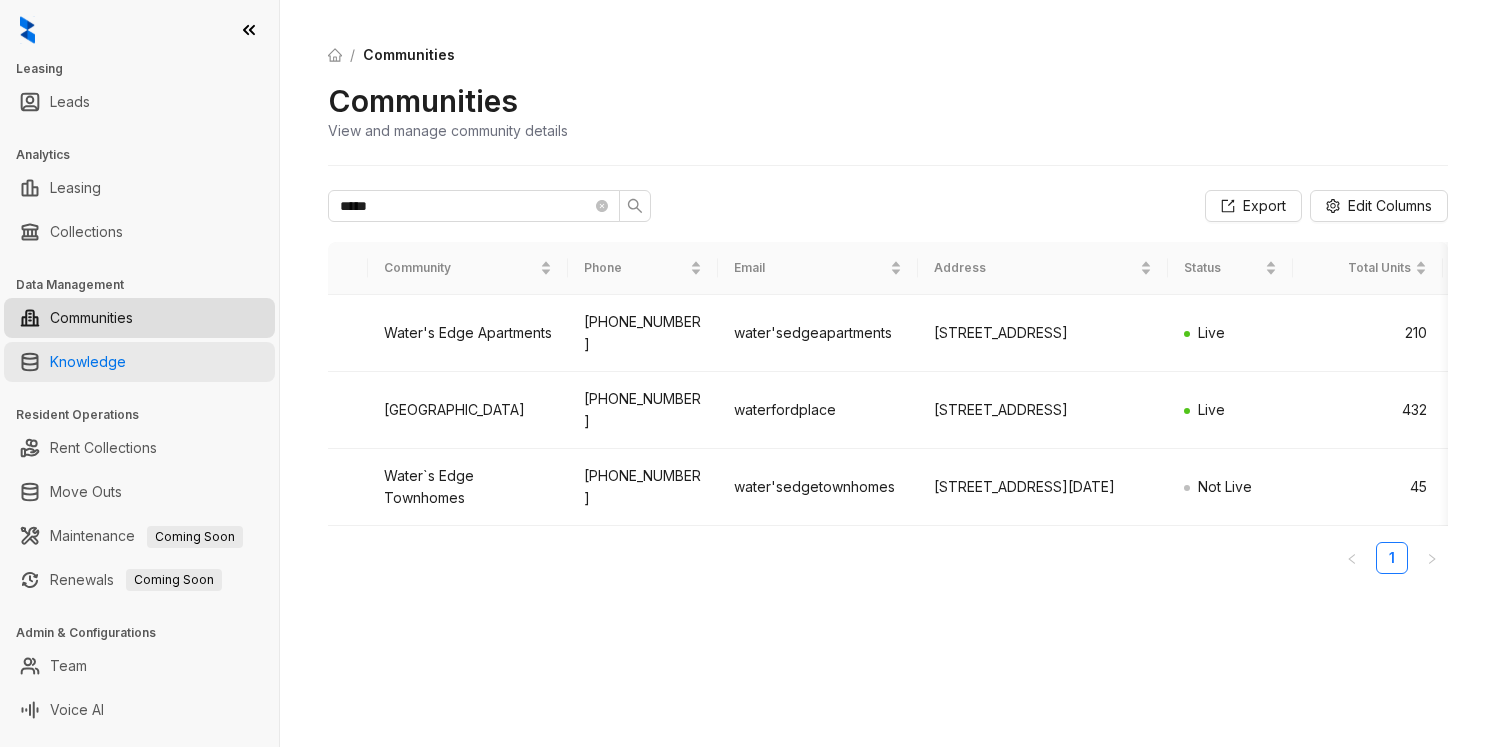 click on "Knowledge" at bounding box center (88, 362) 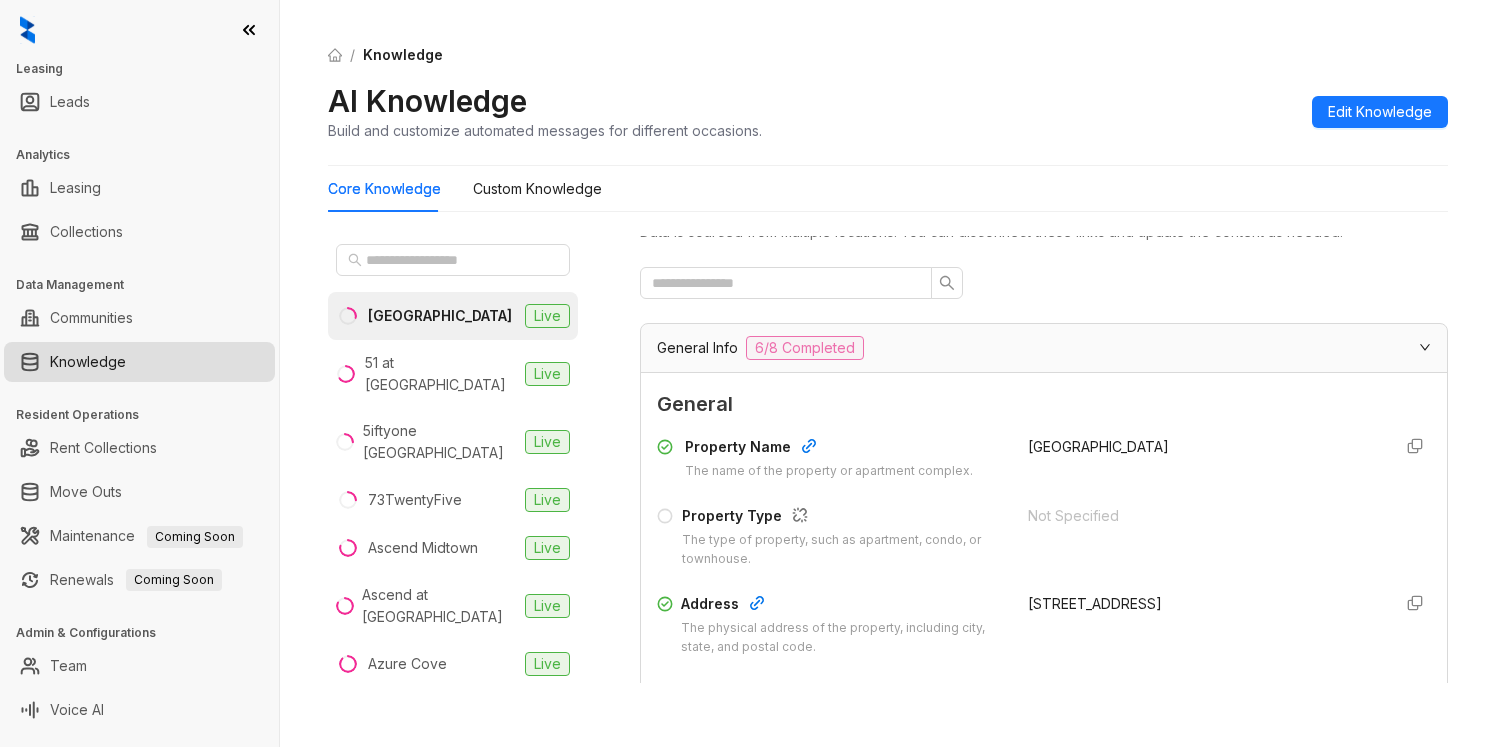 scroll, scrollTop: 0, scrollLeft: 0, axis: both 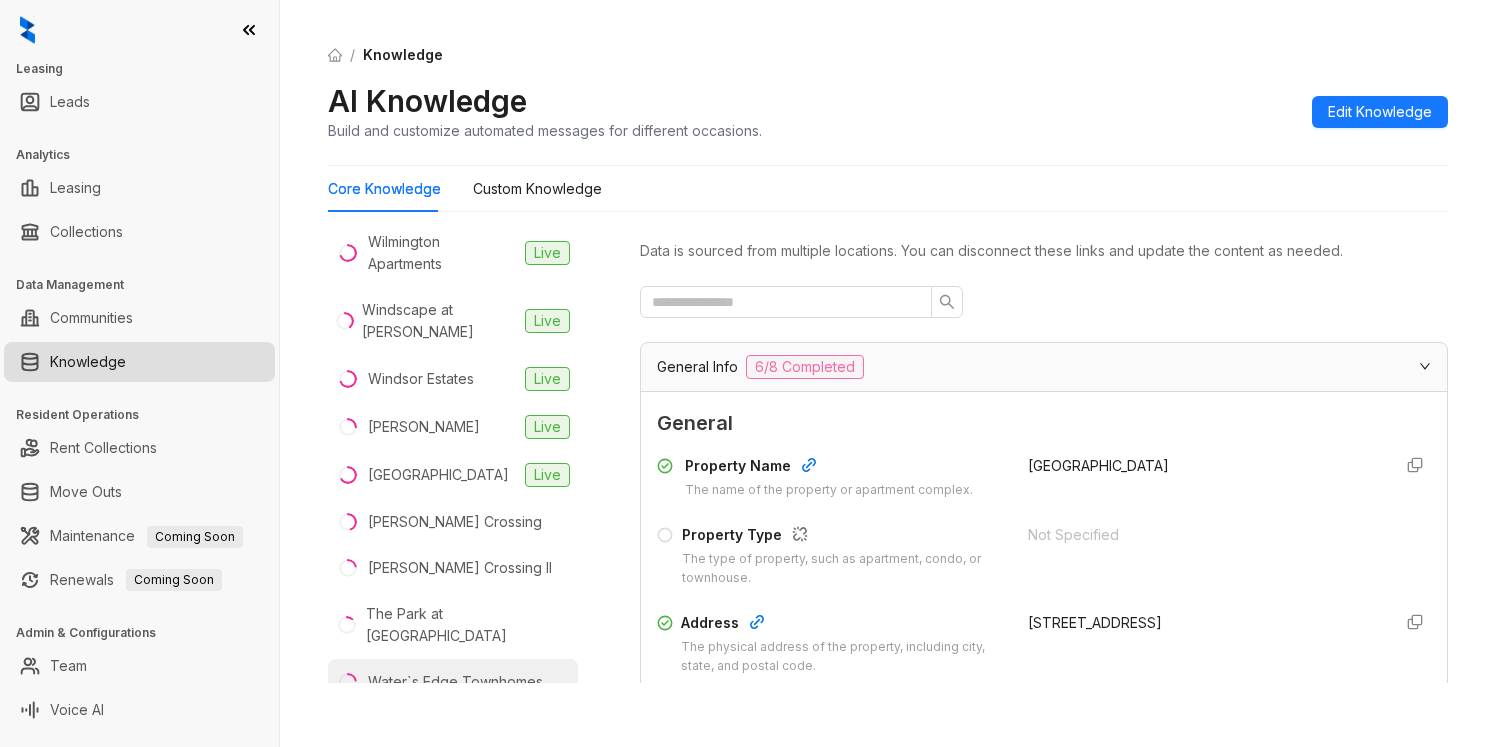 click on "Water`s Edge Townhomes" at bounding box center [455, 682] 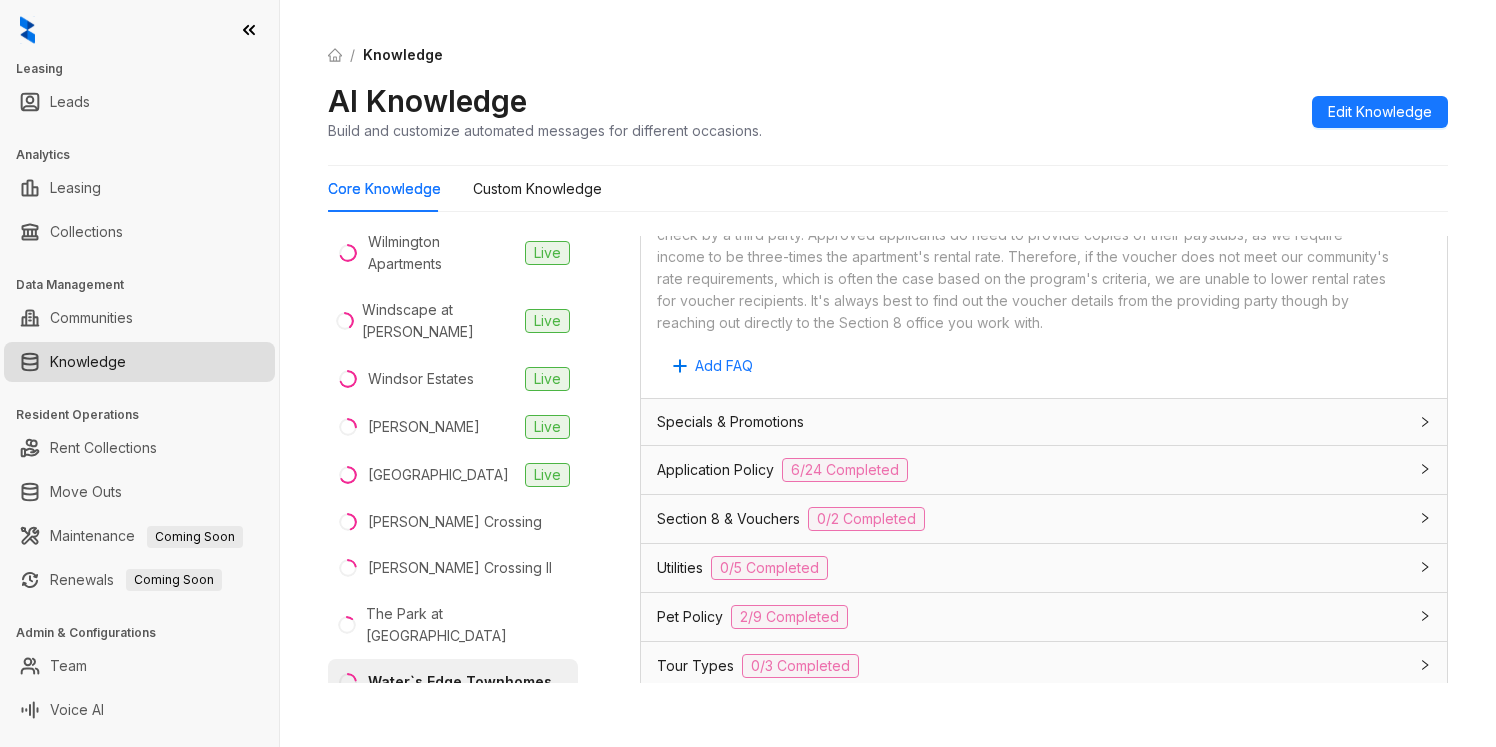 scroll, scrollTop: 1258, scrollLeft: 0, axis: vertical 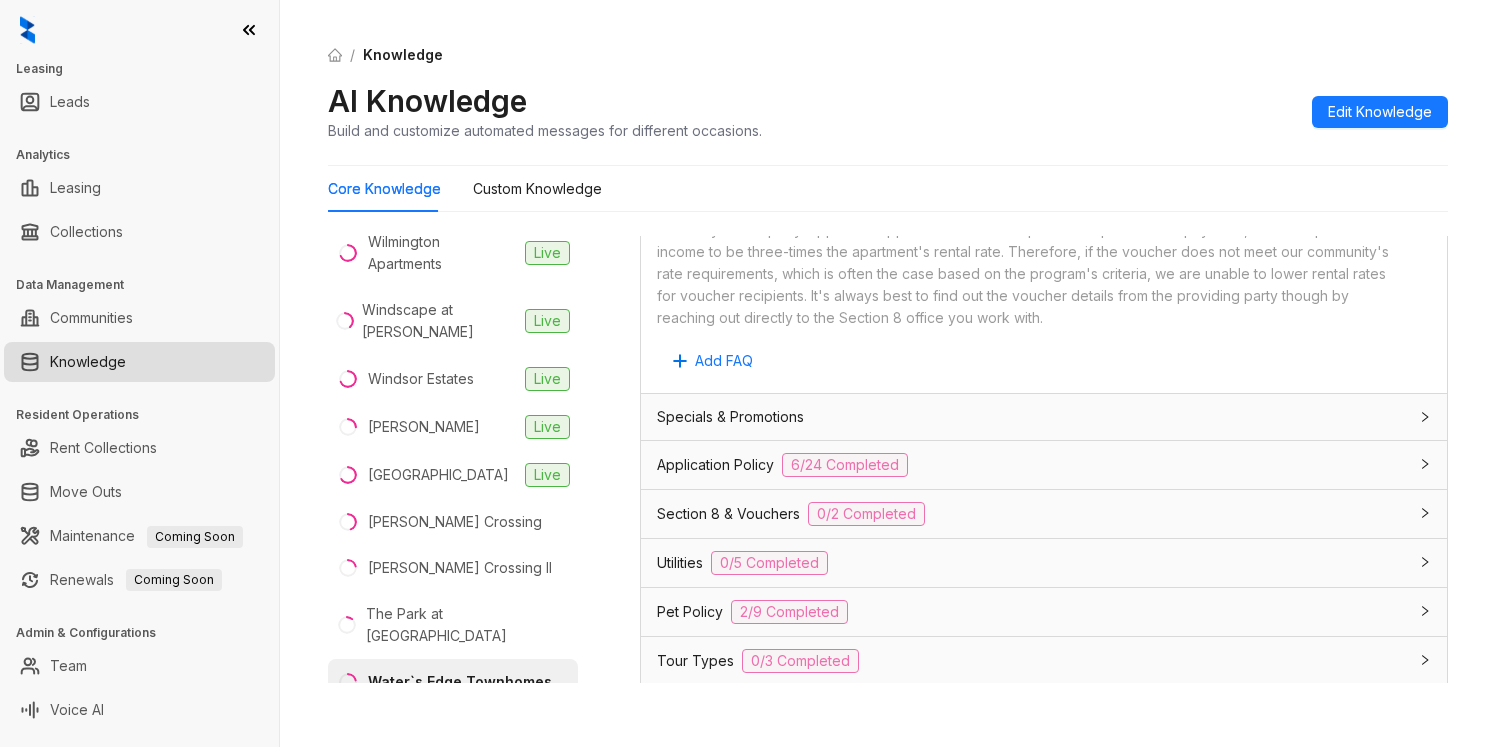 click on "Application Policy 6/24 Completed" at bounding box center [1032, 465] 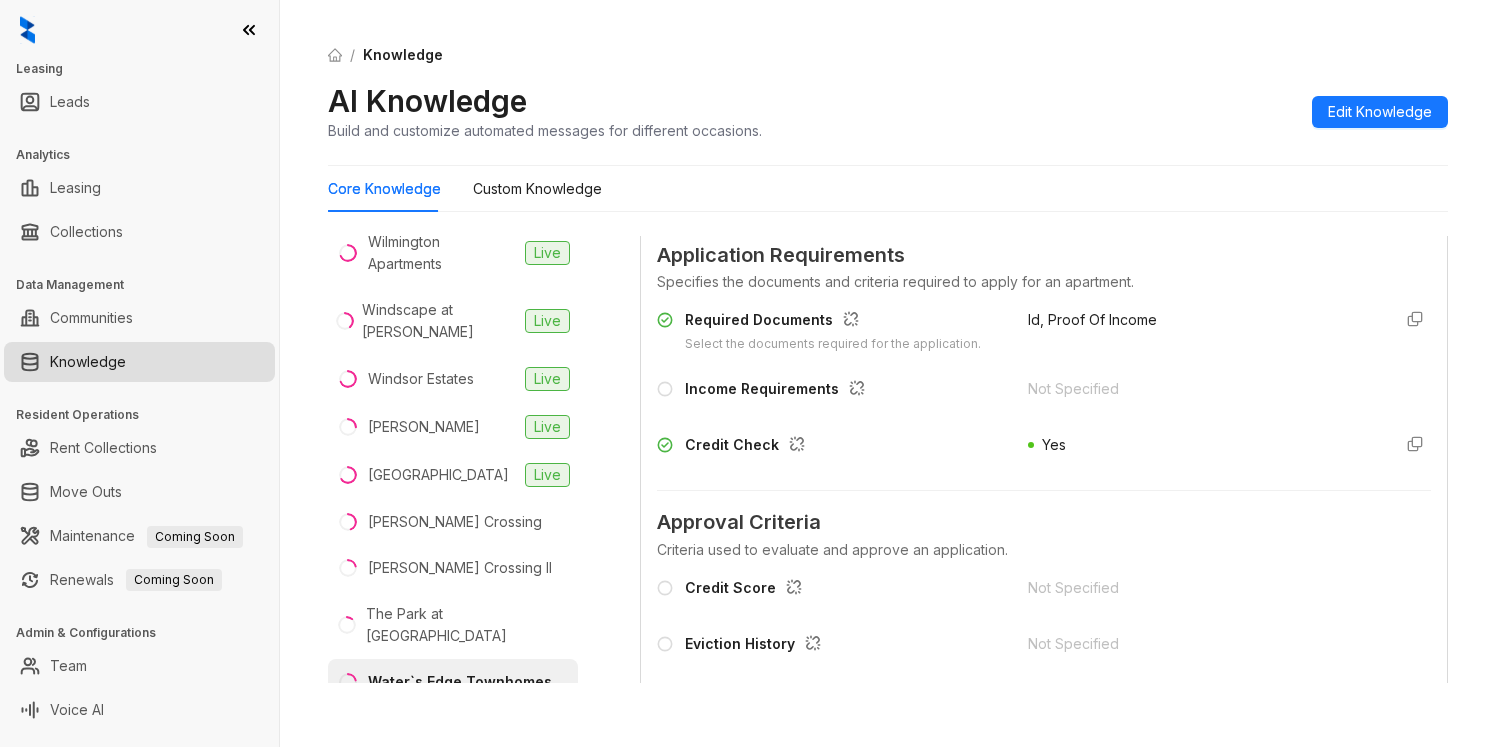 scroll, scrollTop: 1708, scrollLeft: 0, axis: vertical 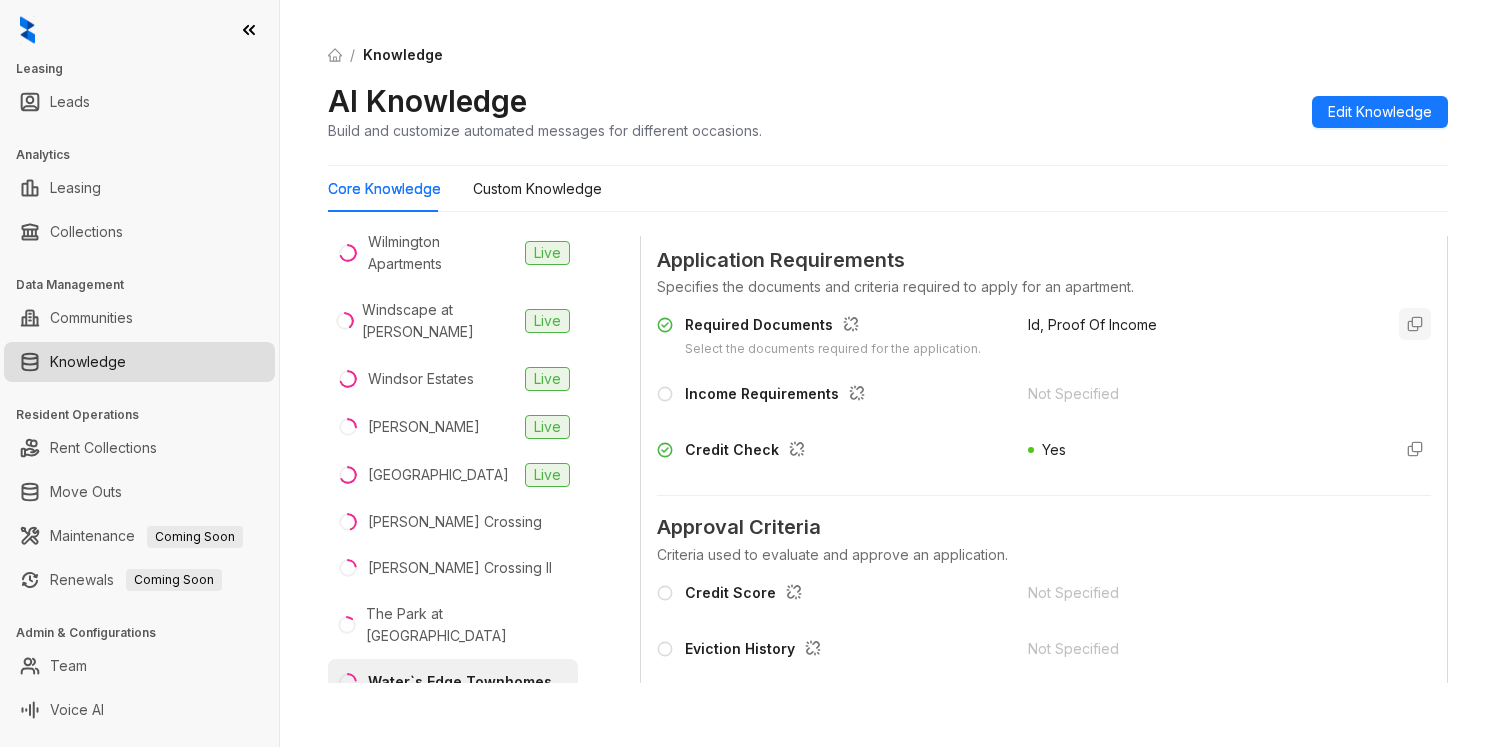 click 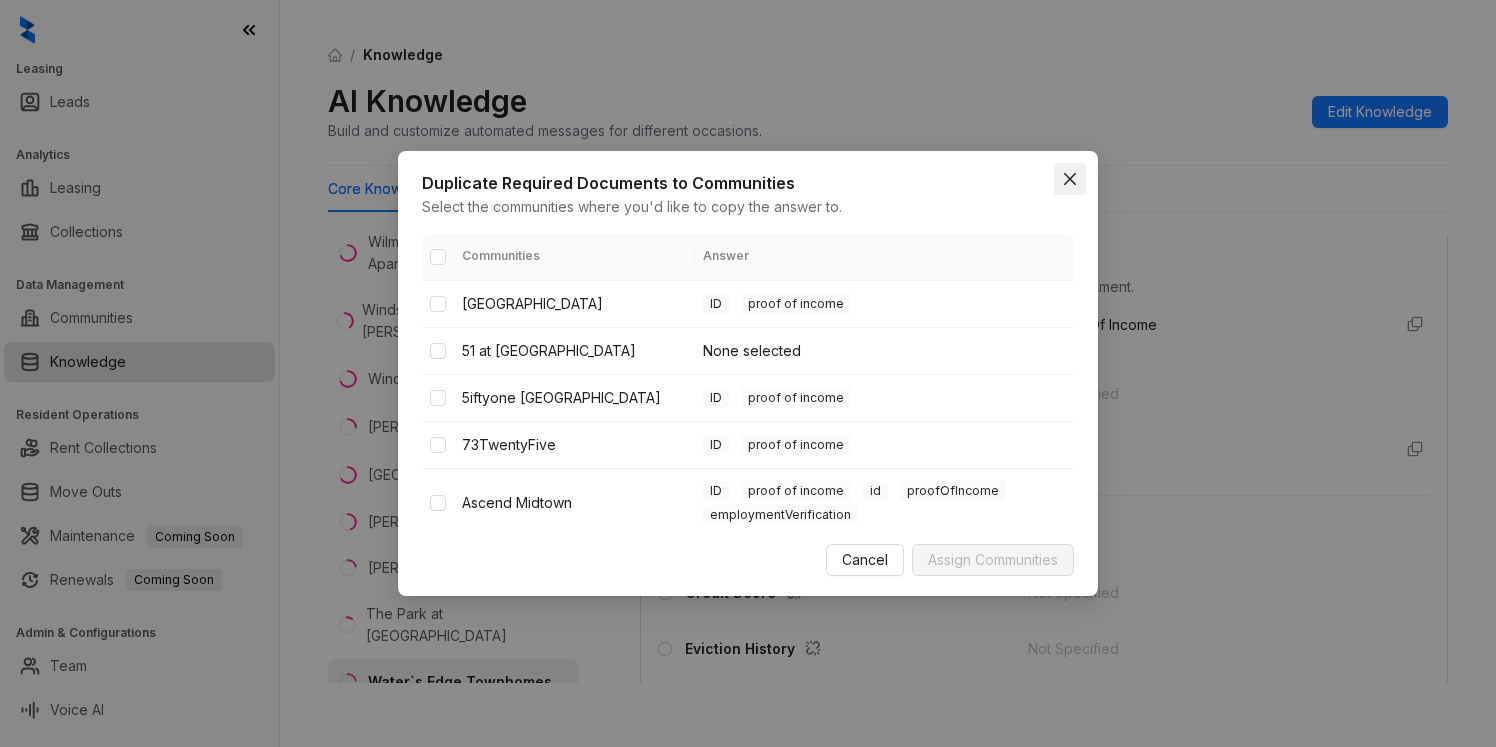 click 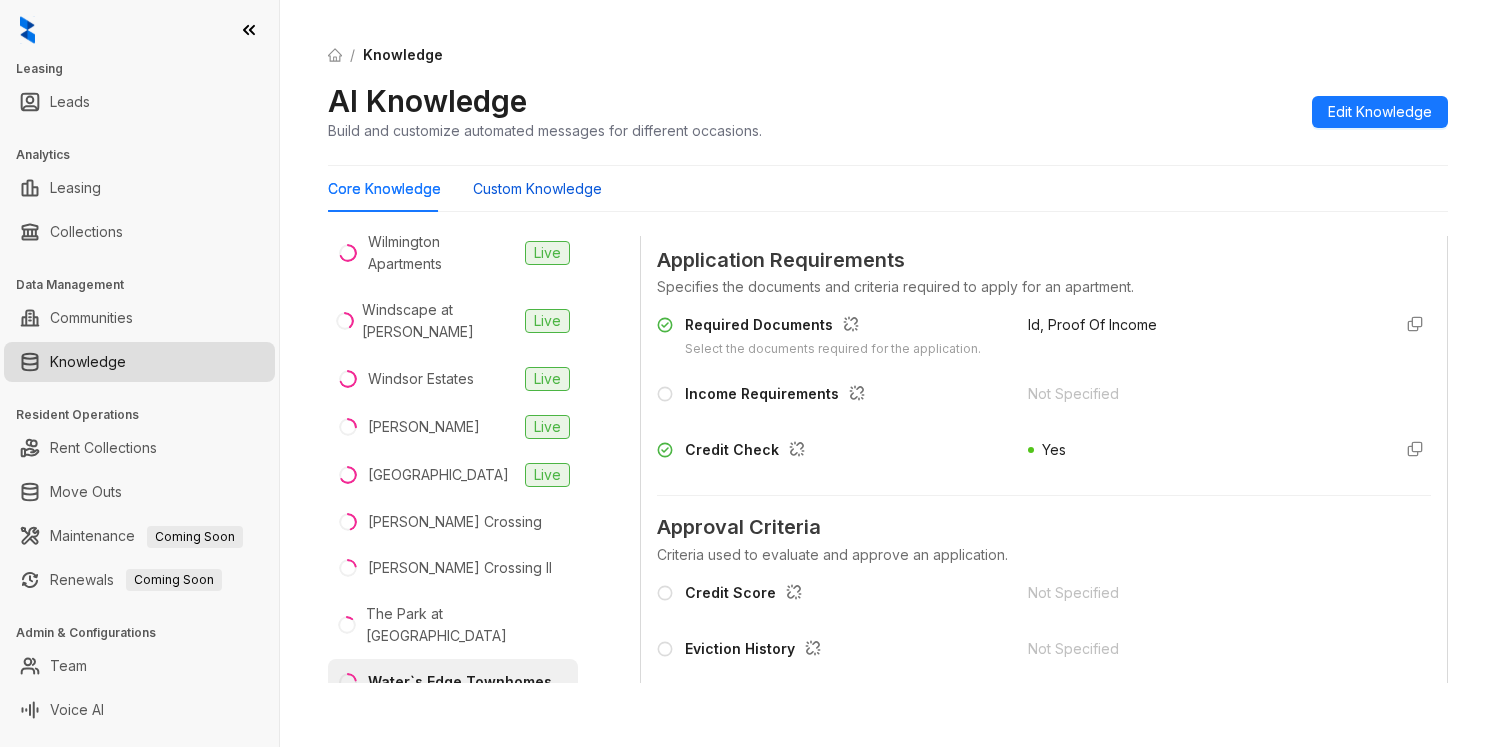 click on "Custom Knowledge" at bounding box center (537, 189) 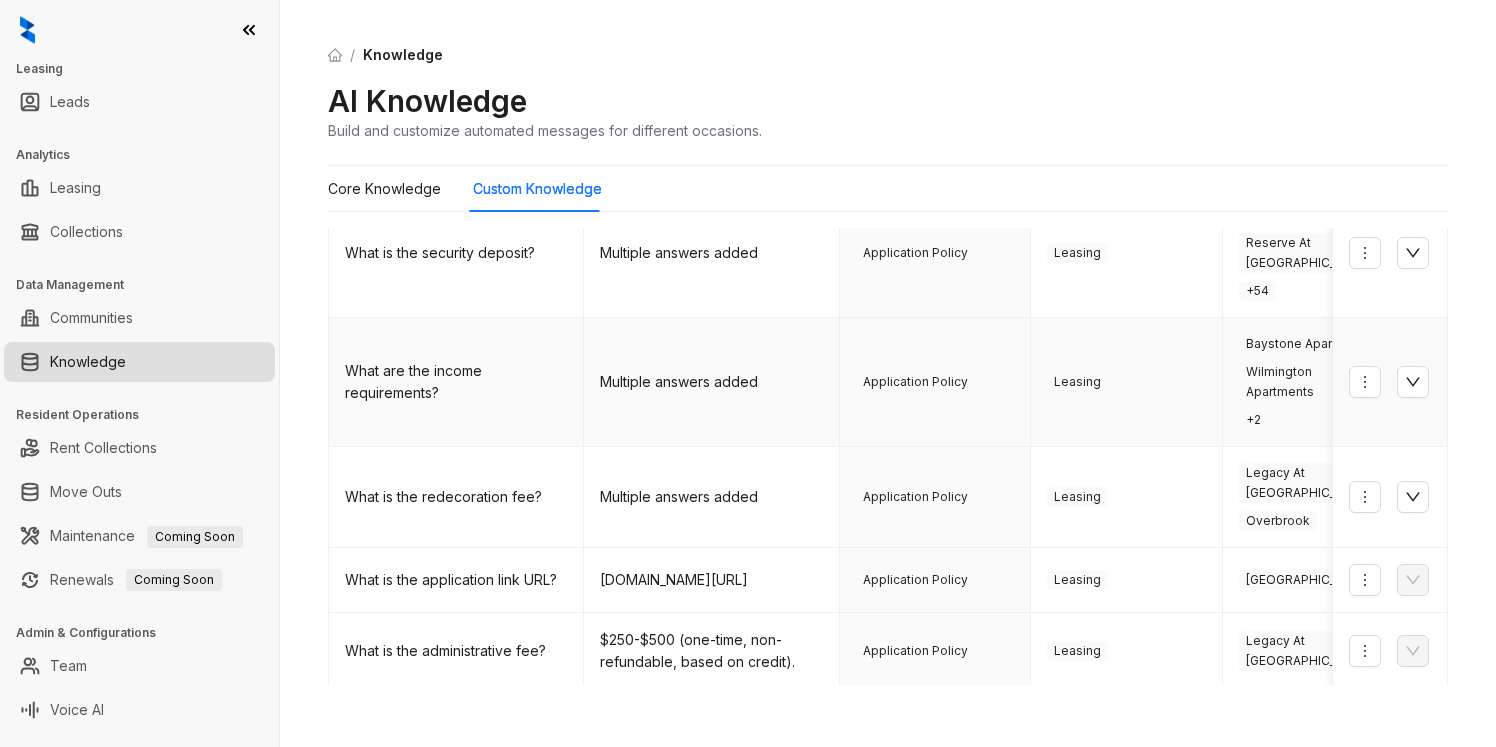 scroll, scrollTop: 0, scrollLeft: 0, axis: both 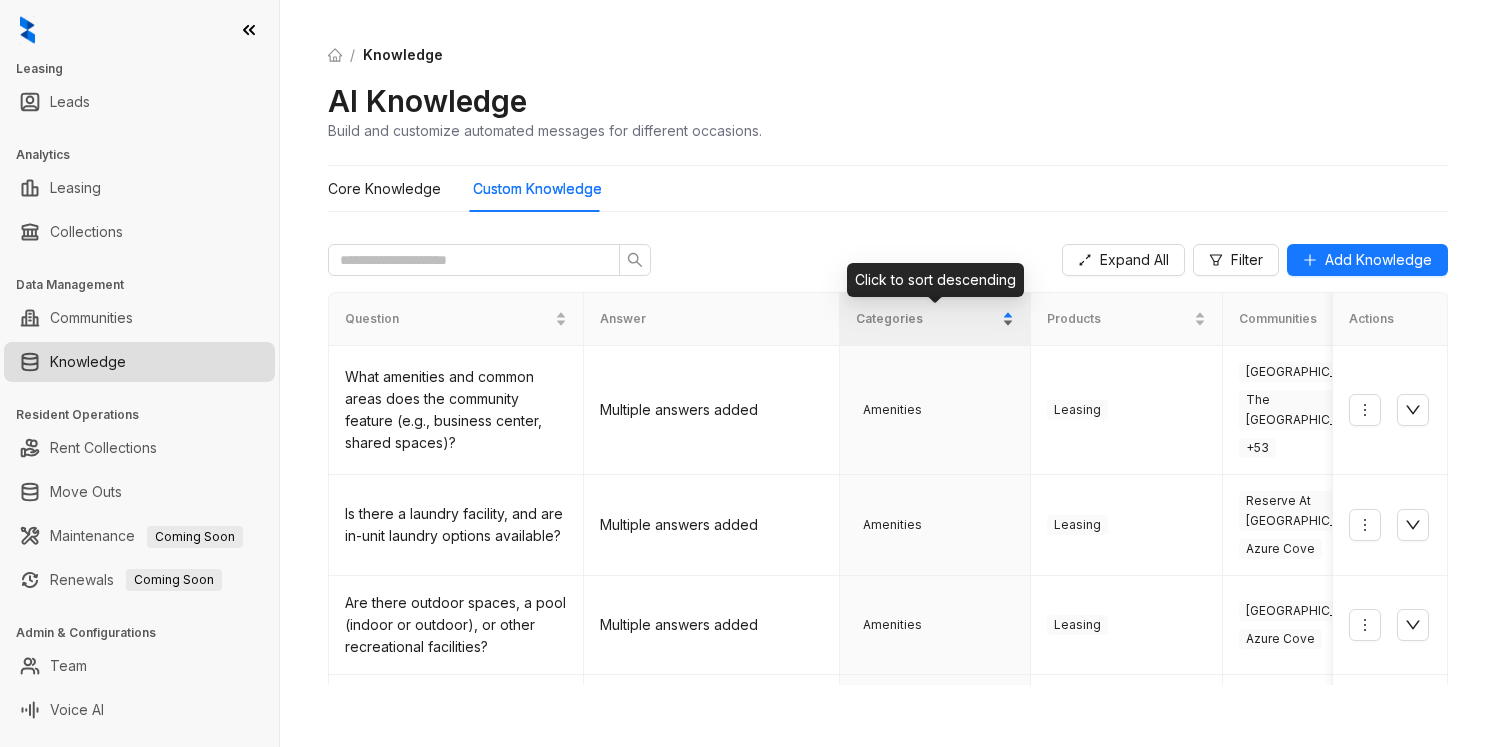 click on "Categories" at bounding box center (935, 319) 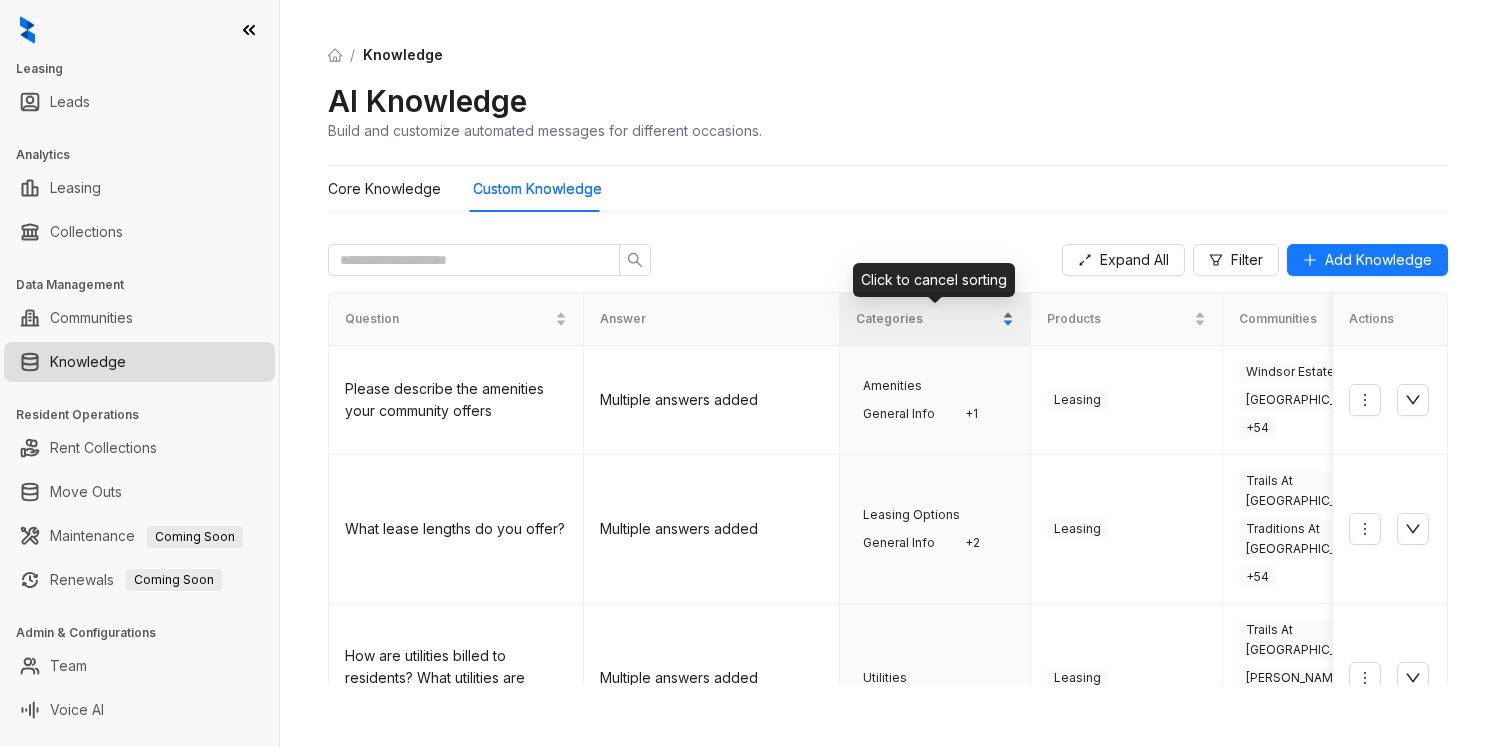 click on "Categories" at bounding box center (935, 319) 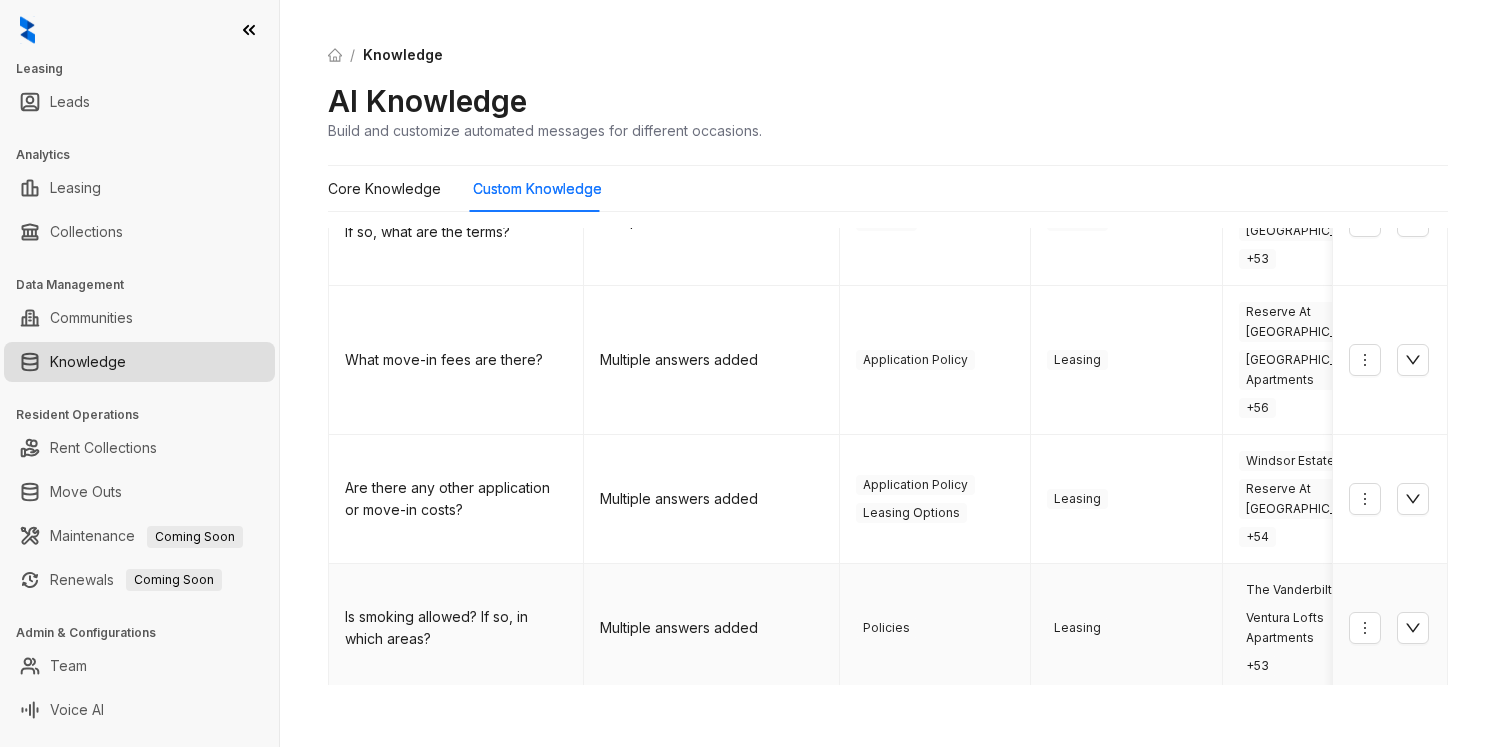 scroll, scrollTop: 564, scrollLeft: 0, axis: vertical 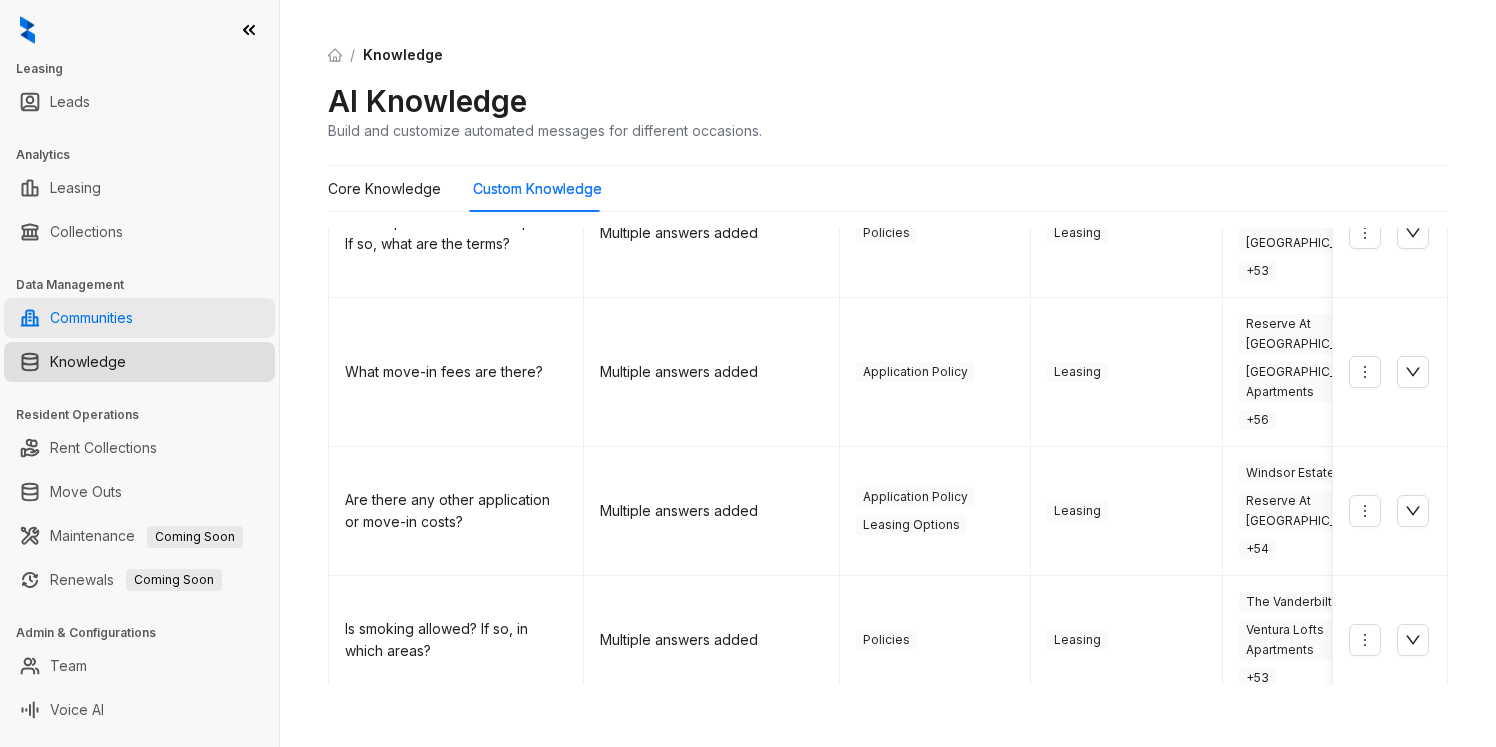 click on "Communities" at bounding box center (91, 318) 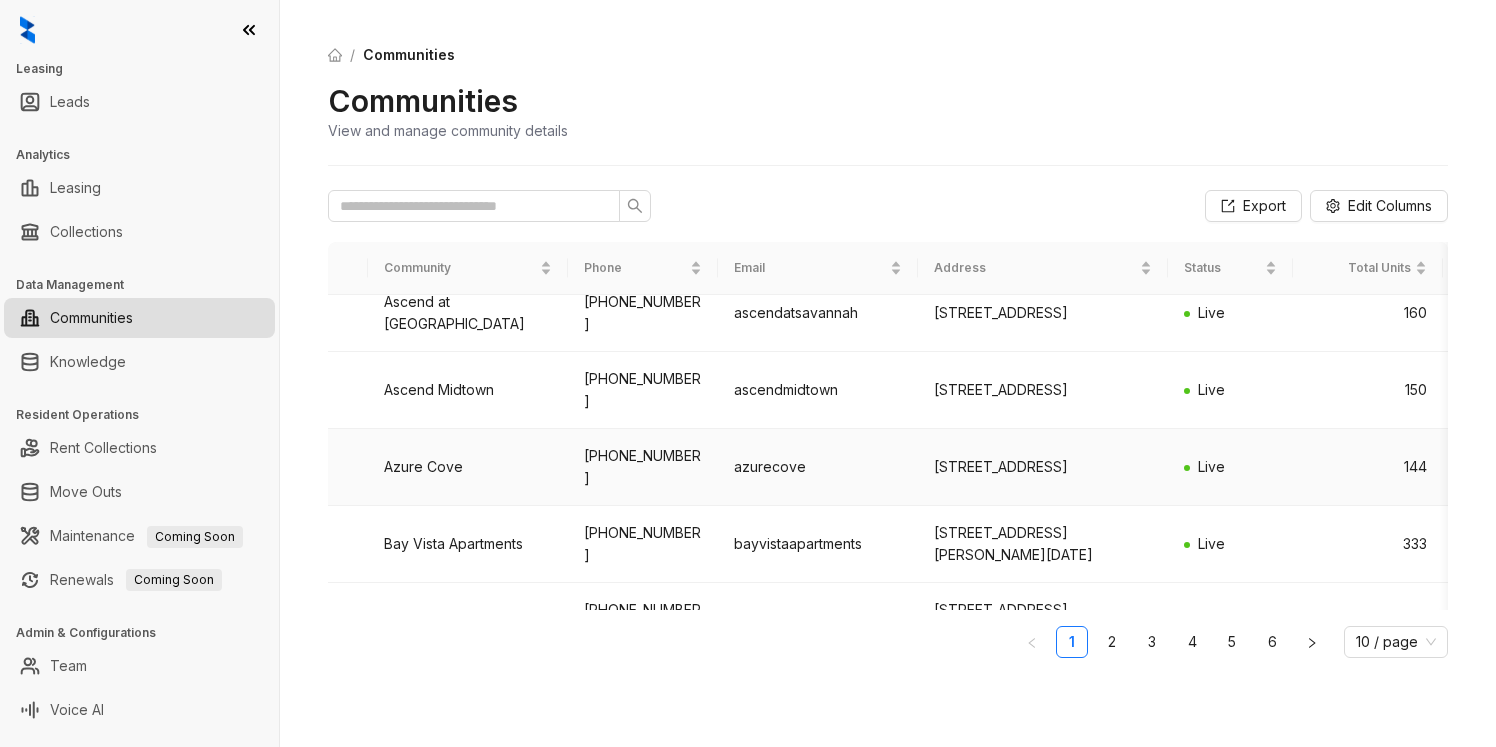 scroll, scrollTop: 0, scrollLeft: 0, axis: both 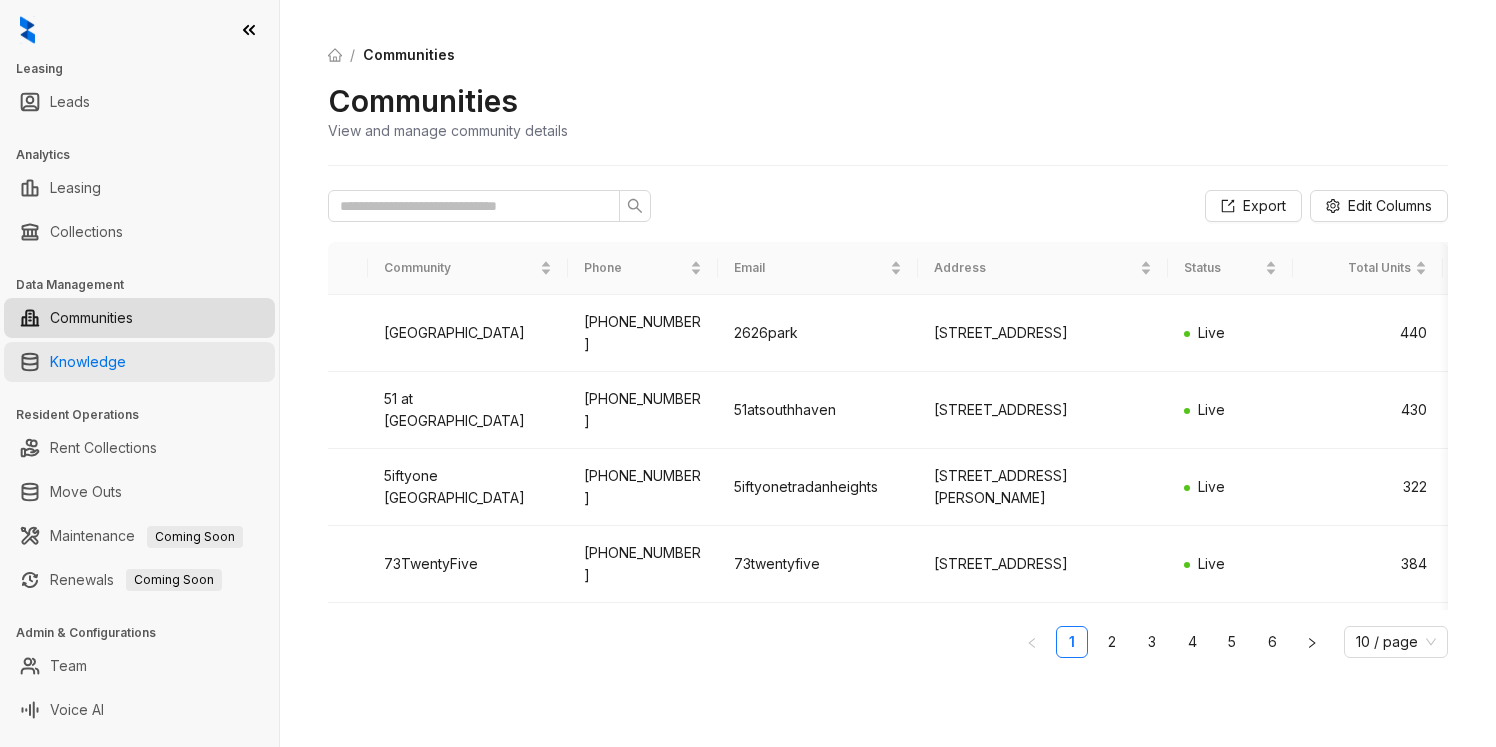 click on "Knowledge" at bounding box center [88, 362] 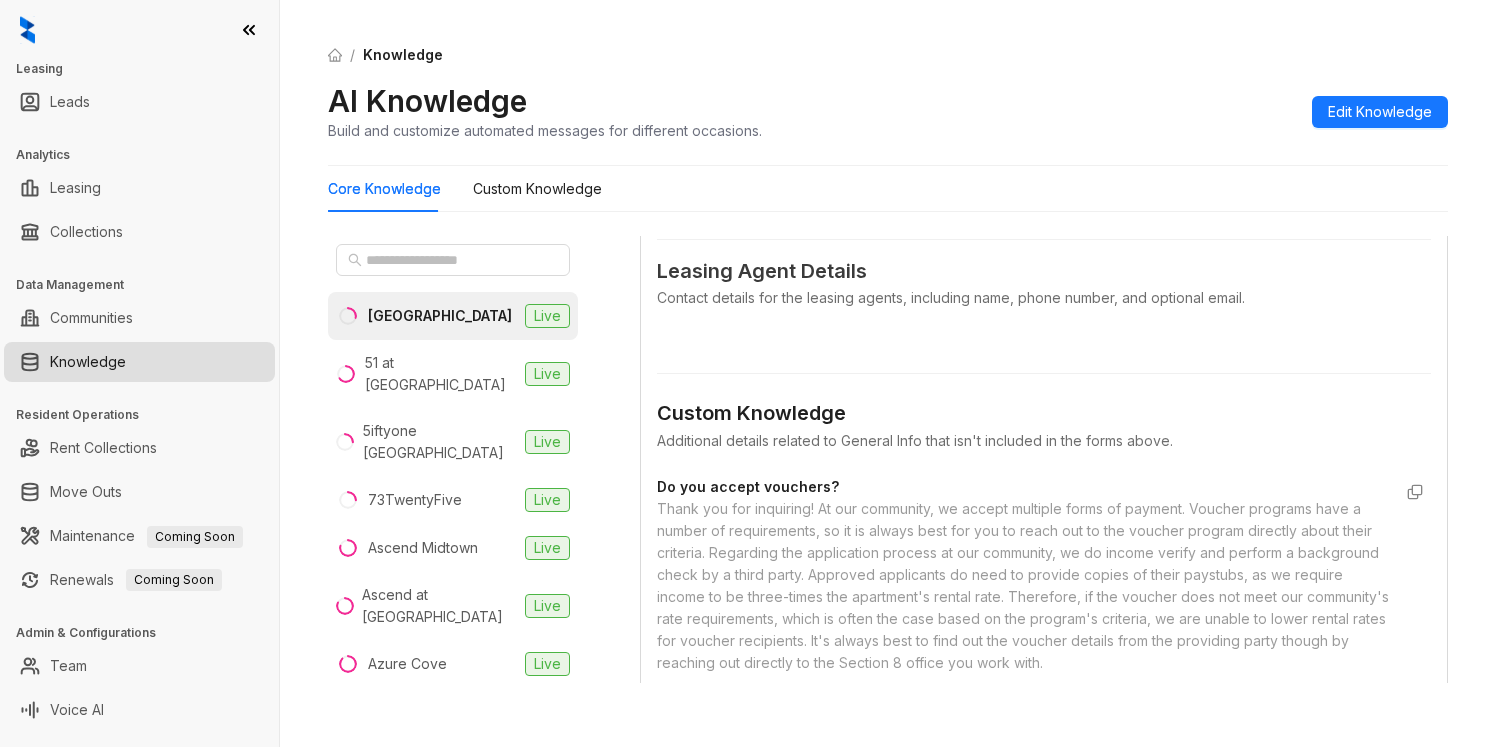 scroll, scrollTop: 1547, scrollLeft: 0, axis: vertical 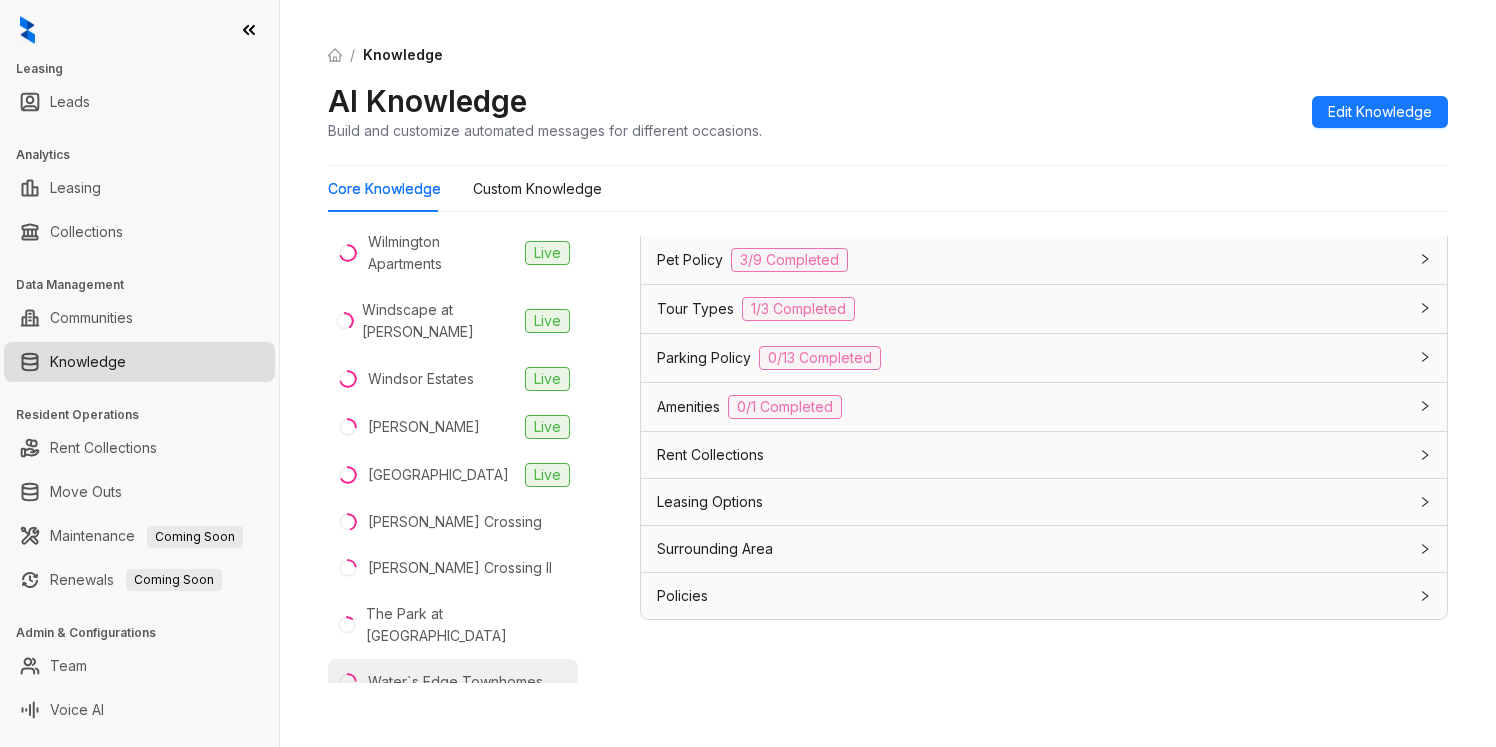 click on "Water`s Edge Townhomes" at bounding box center (455, 682) 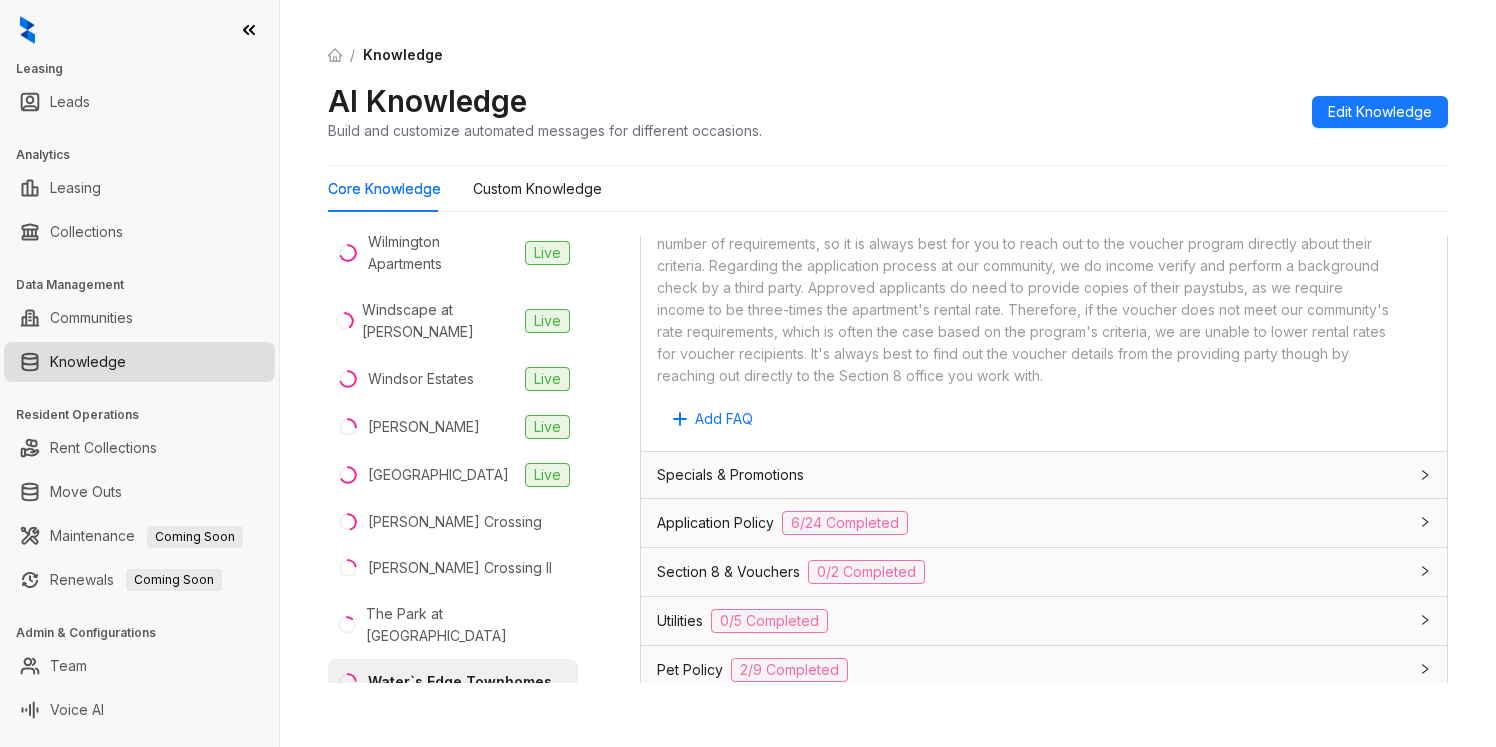 scroll, scrollTop: 1500, scrollLeft: 0, axis: vertical 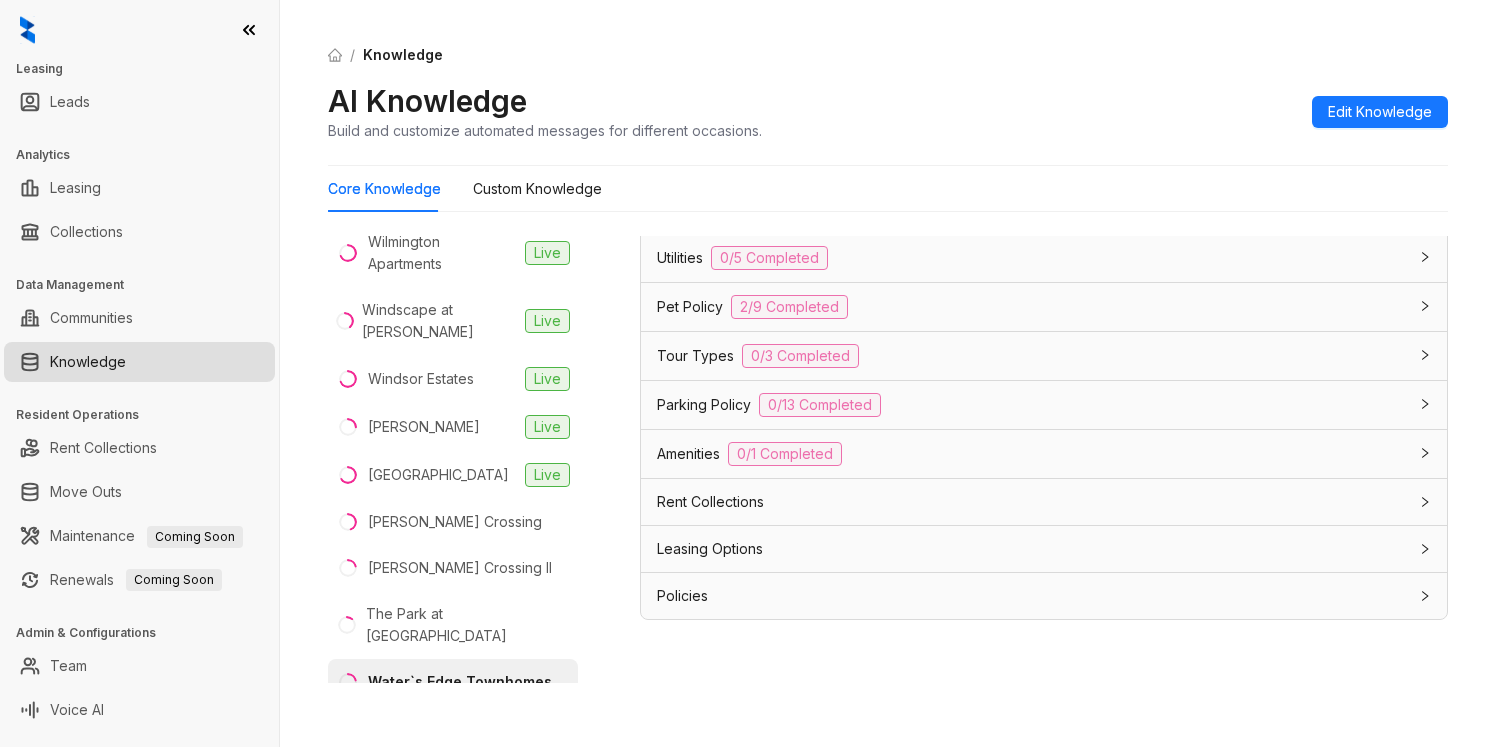 click on "Parking Policy 0/13 Completed" at bounding box center (1032, 405) 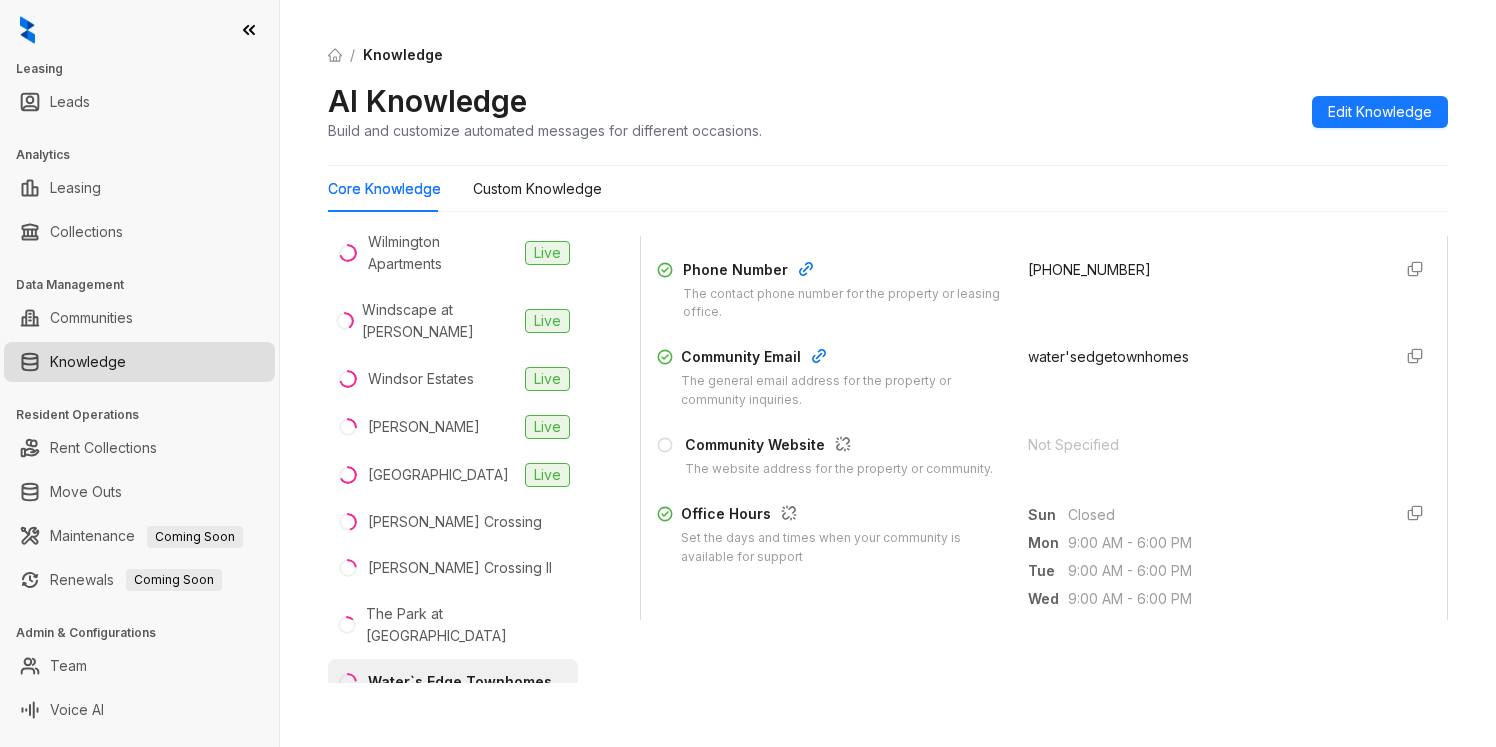 scroll, scrollTop: 358, scrollLeft: 0, axis: vertical 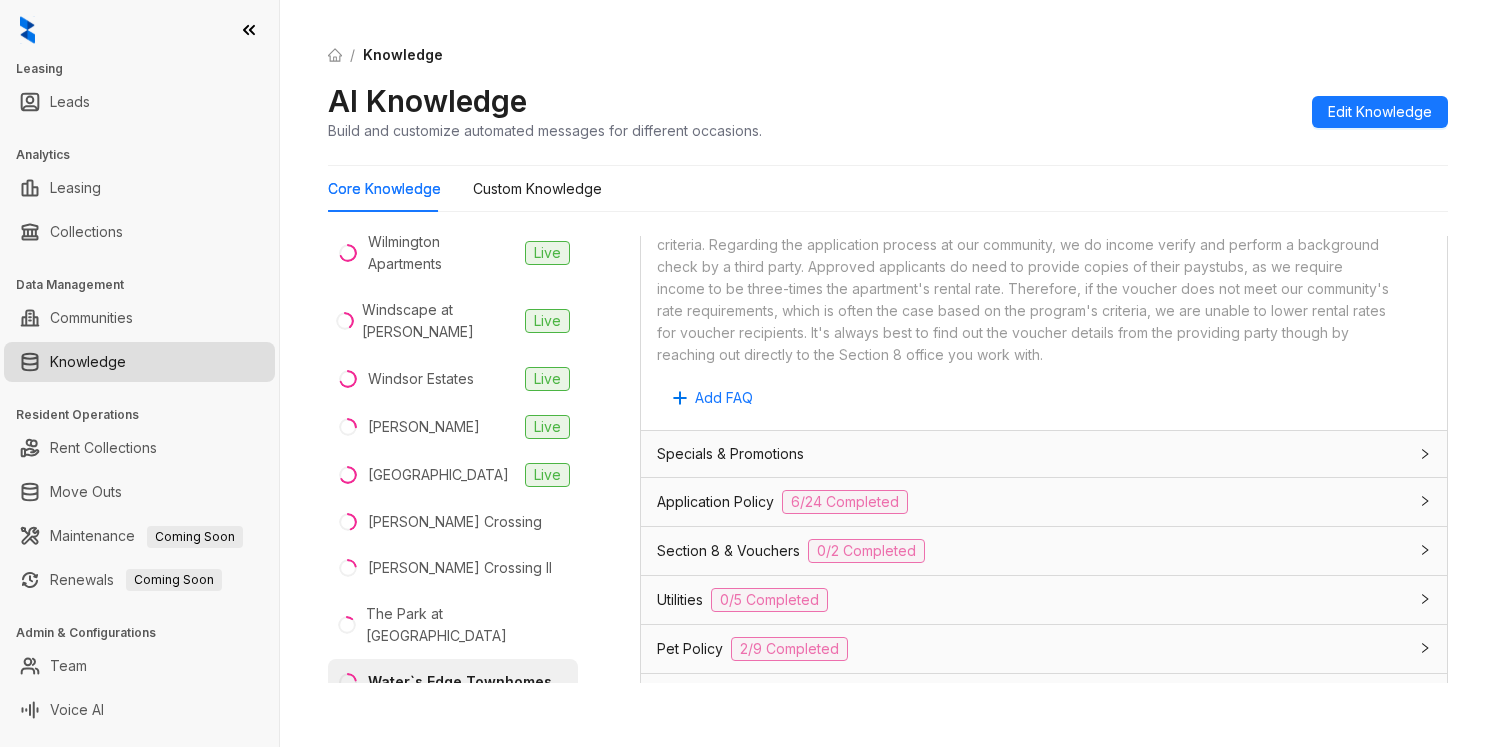 click on "Specials & Promotions" at bounding box center [730, 454] 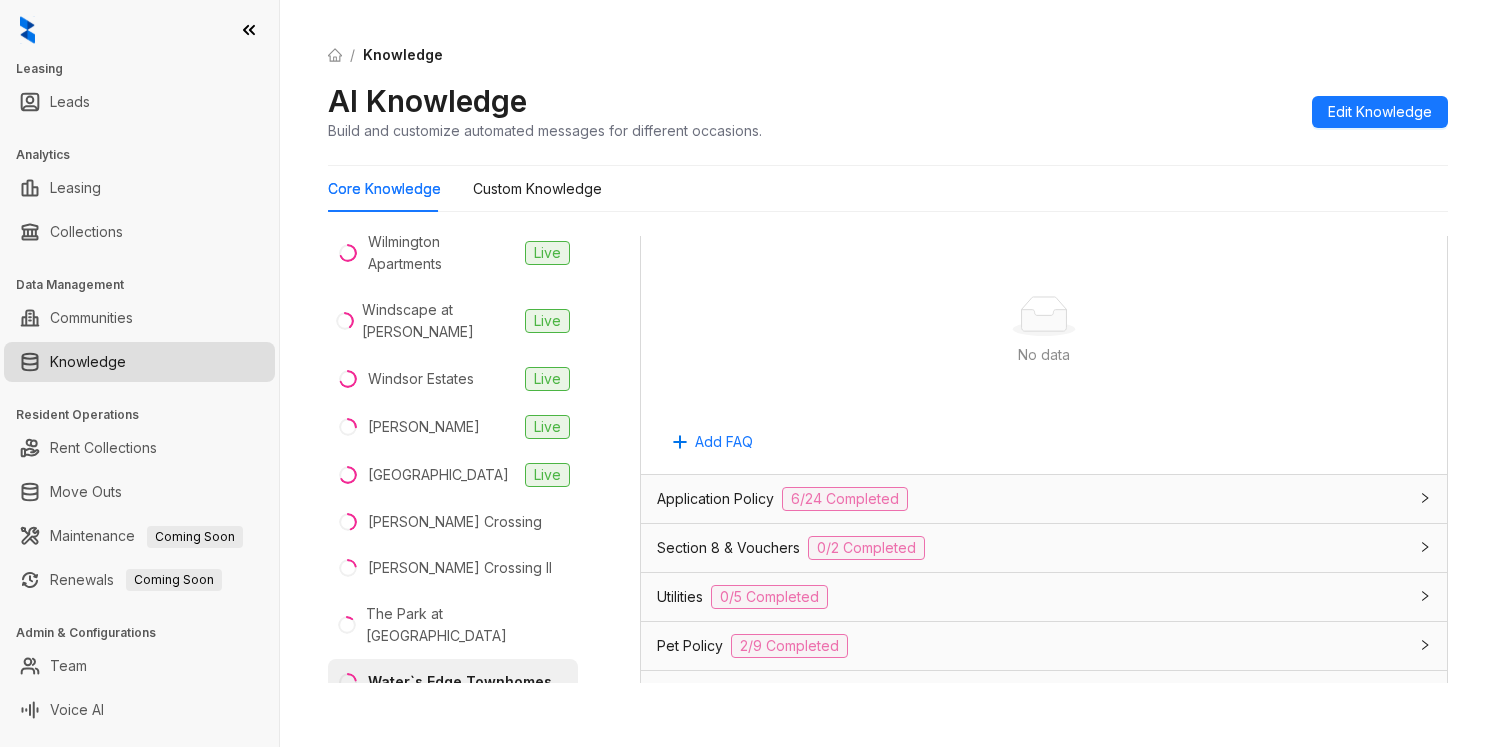 scroll, scrollTop: 1906, scrollLeft: 0, axis: vertical 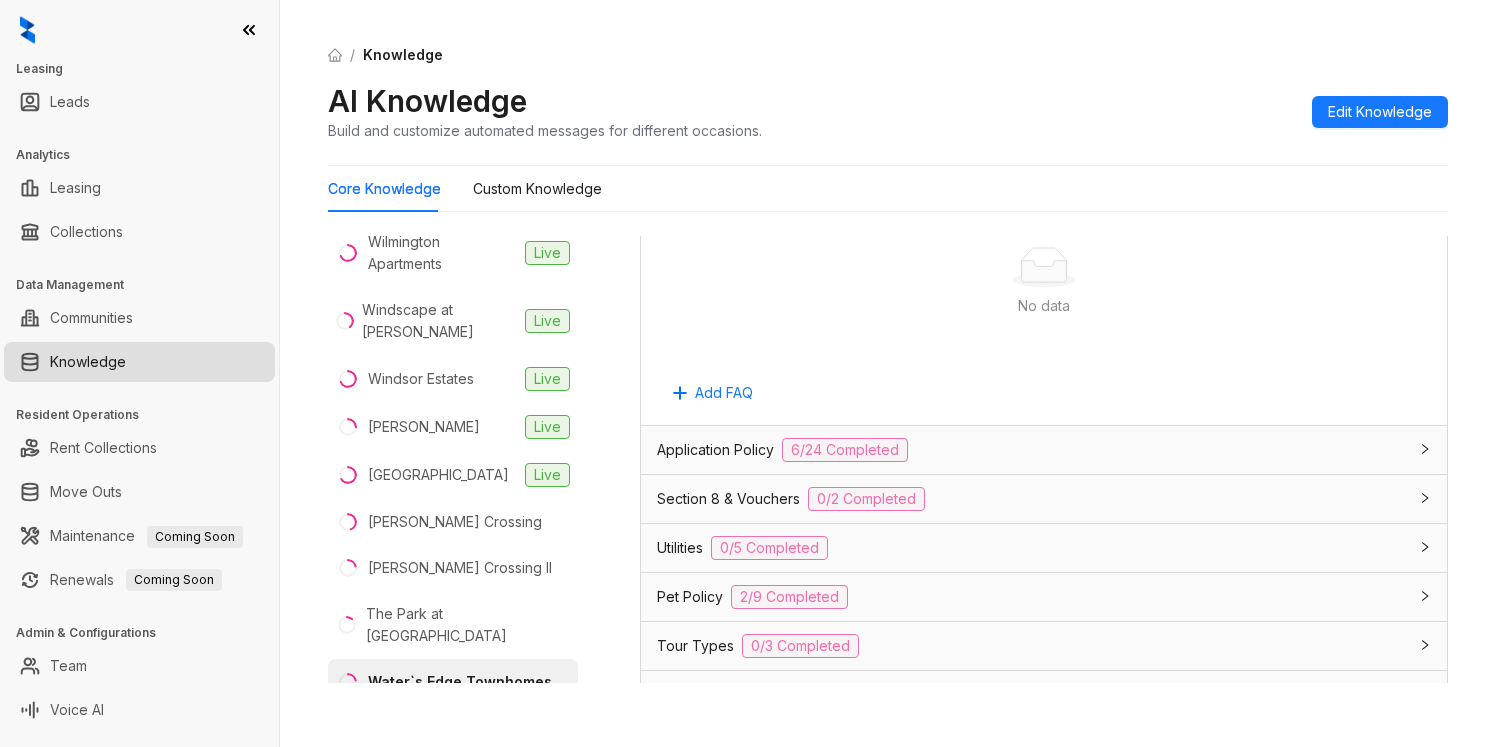 click on "Application Policy 6/24 Completed" at bounding box center [1032, 450] 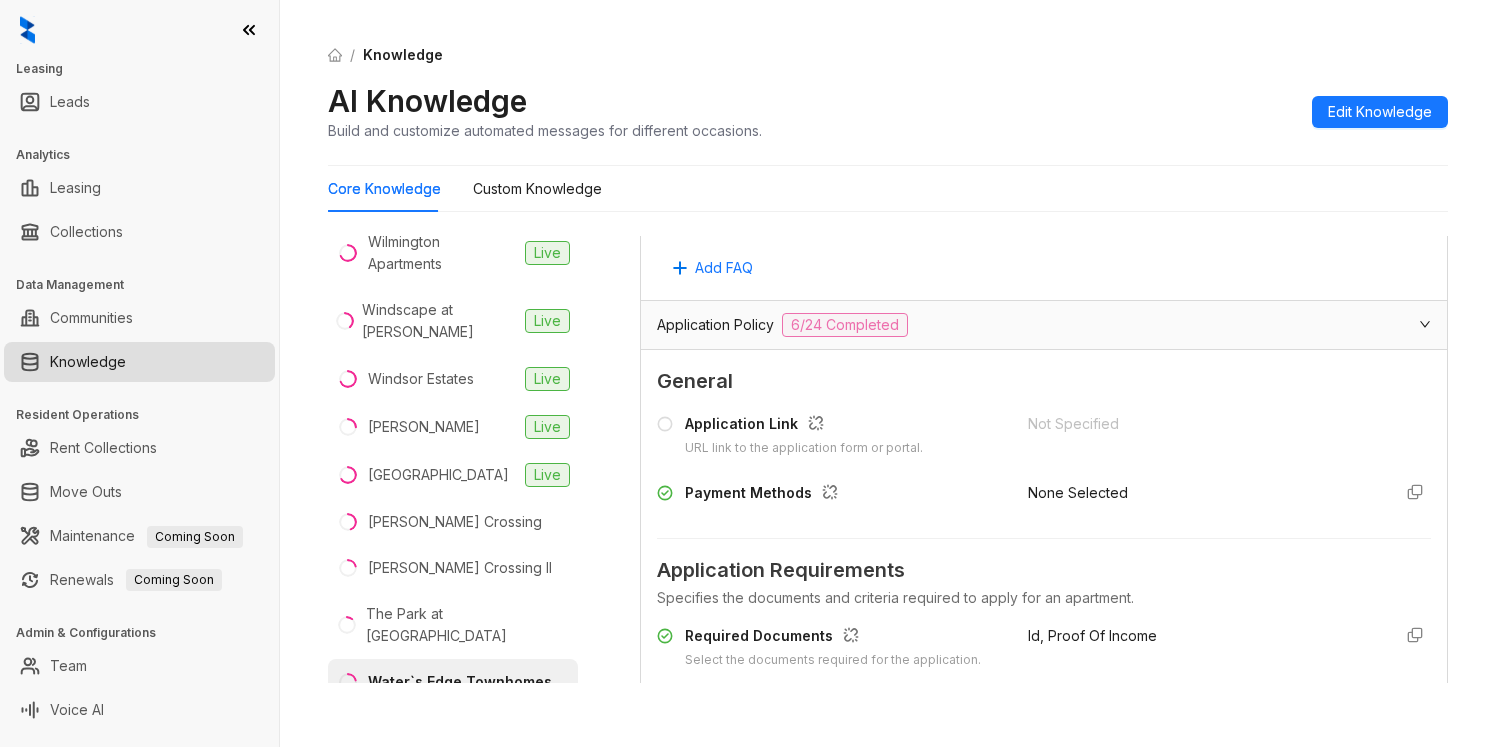 scroll, scrollTop: 2193, scrollLeft: 0, axis: vertical 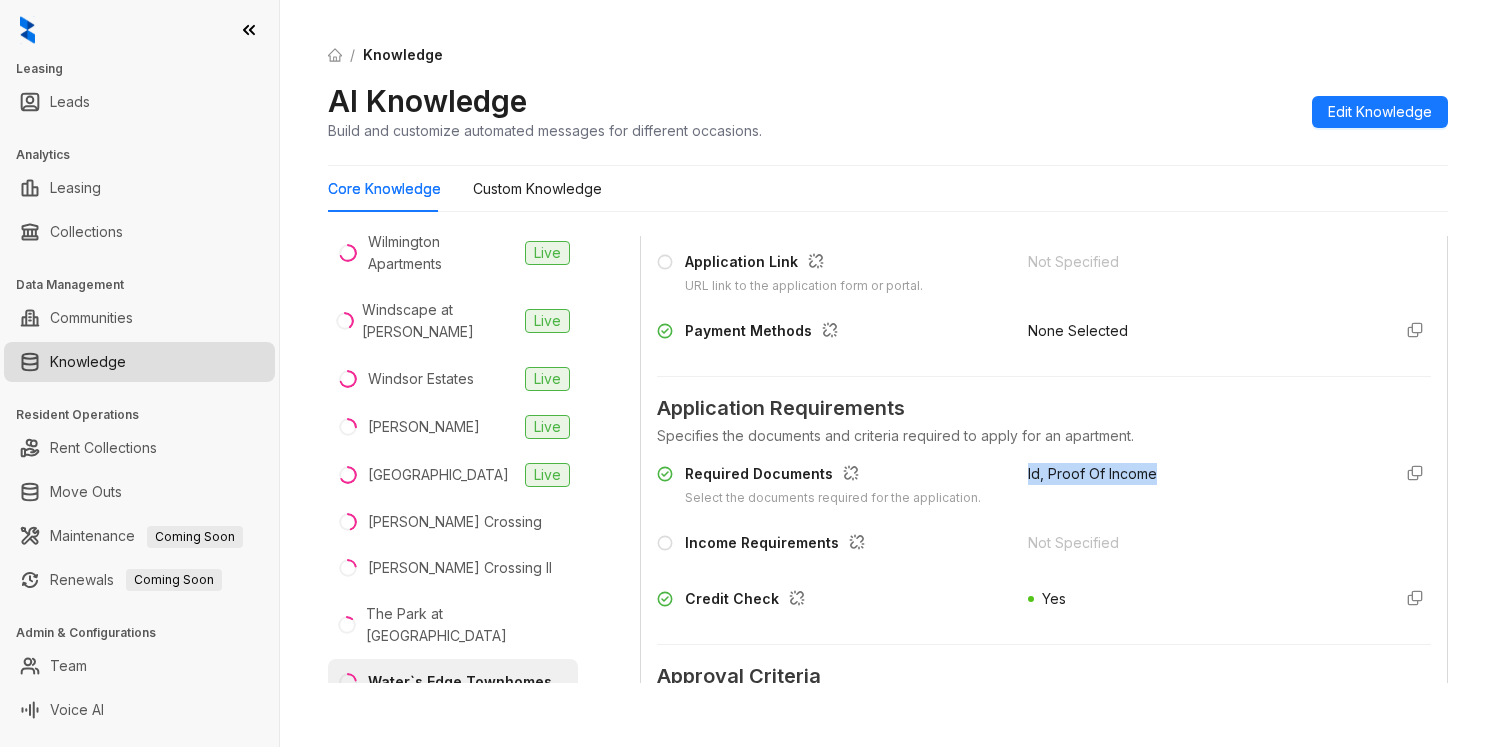 drag, startPoint x: 1009, startPoint y: 472, endPoint x: 1153, endPoint y: 471, distance: 144.00348 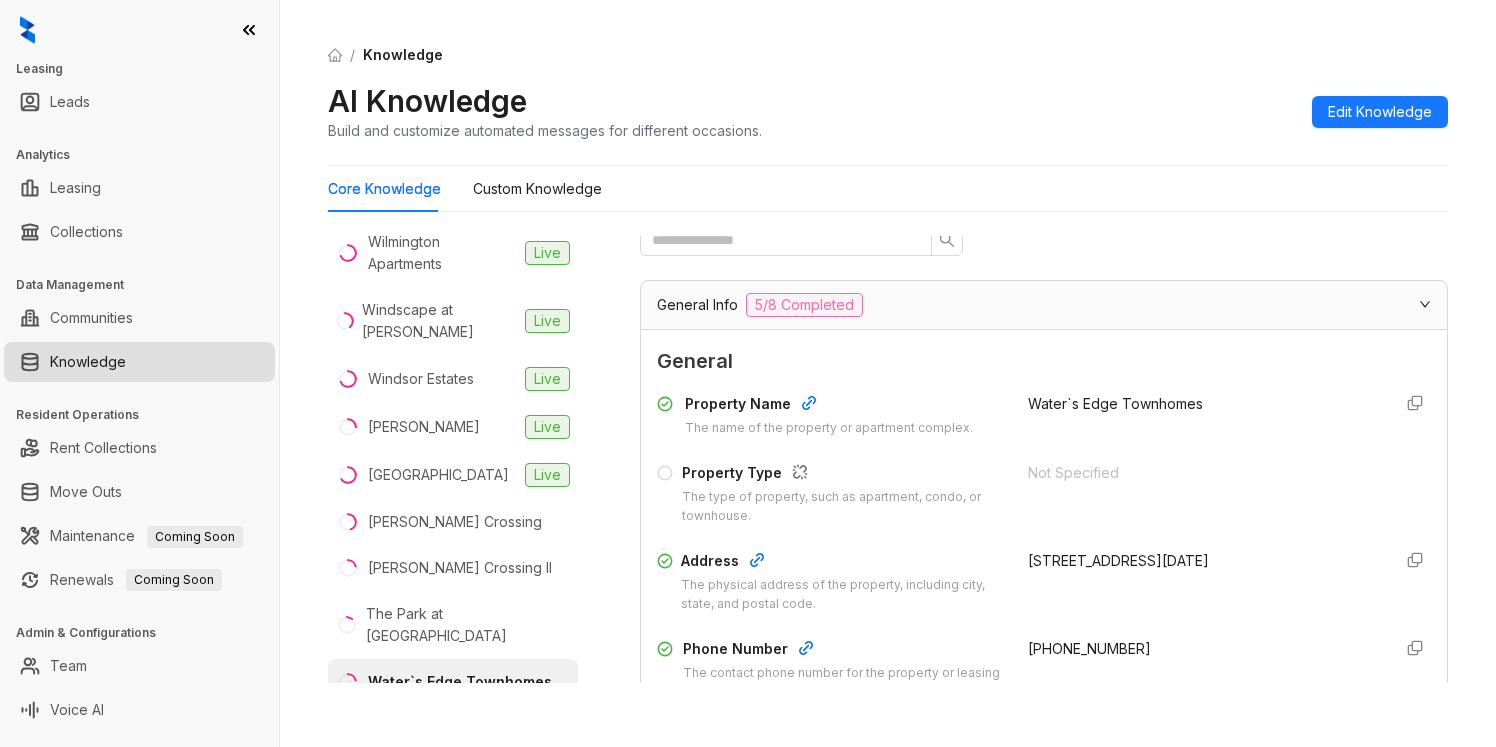 scroll, scrollTop: 0, scrollLeft: 0, axis: both 